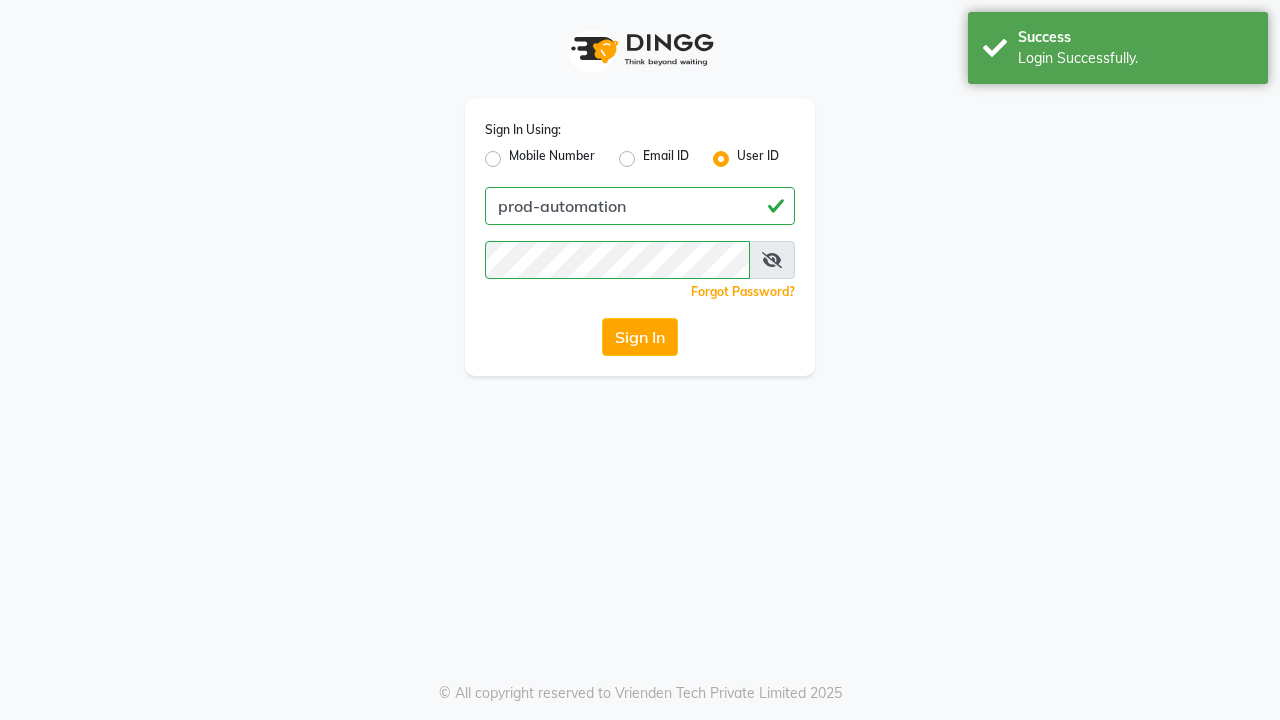 scroll, scrollTop: 0, scrollLeft: 0, axis: both 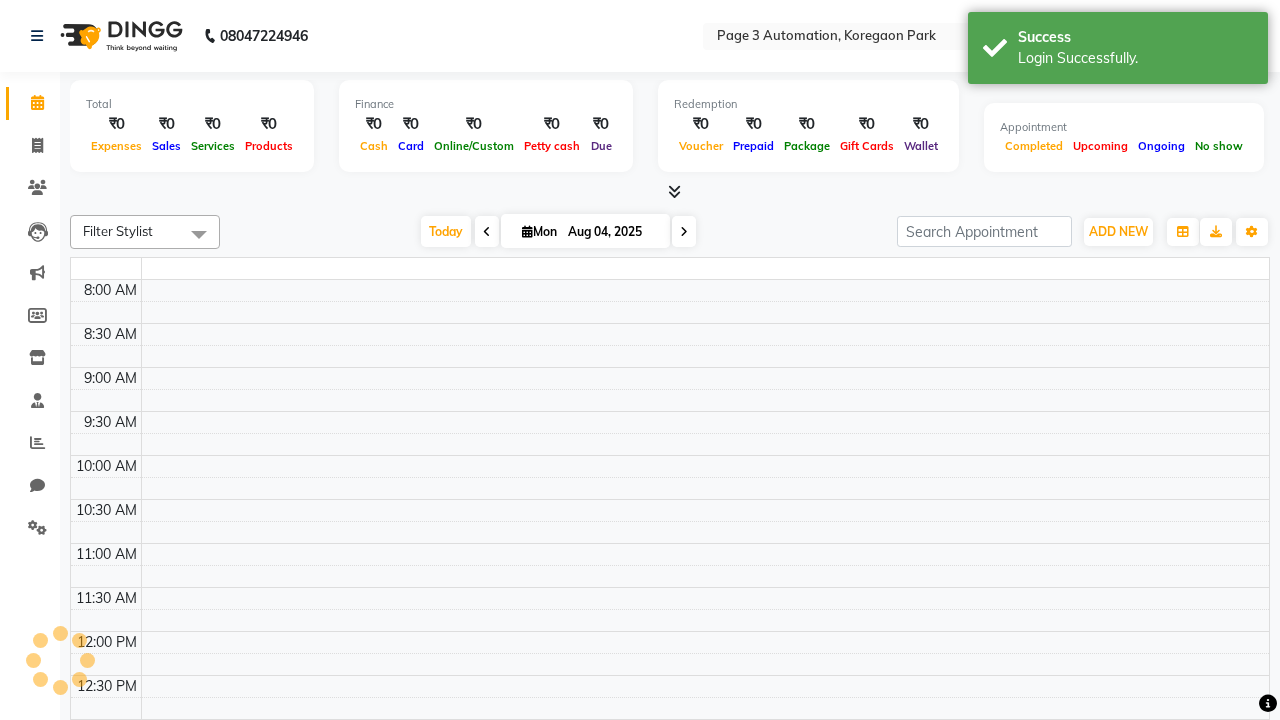 select on "en" 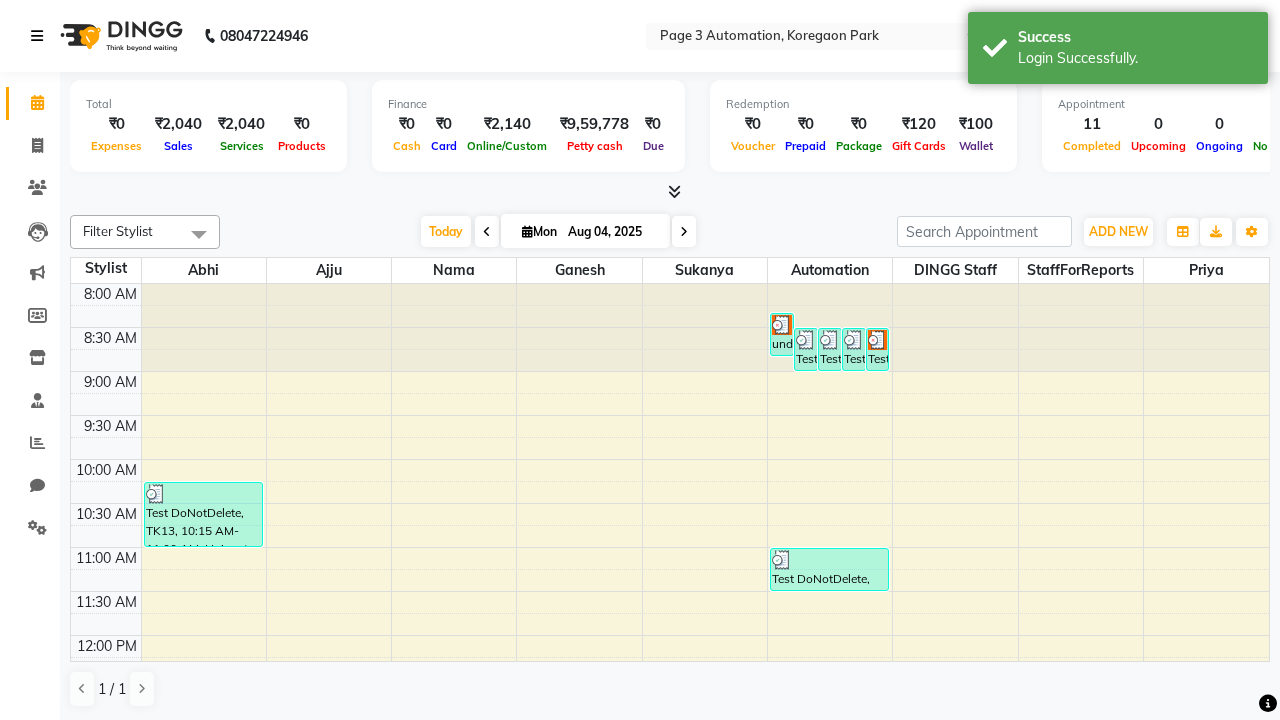 click at bounding box center (37, 36) 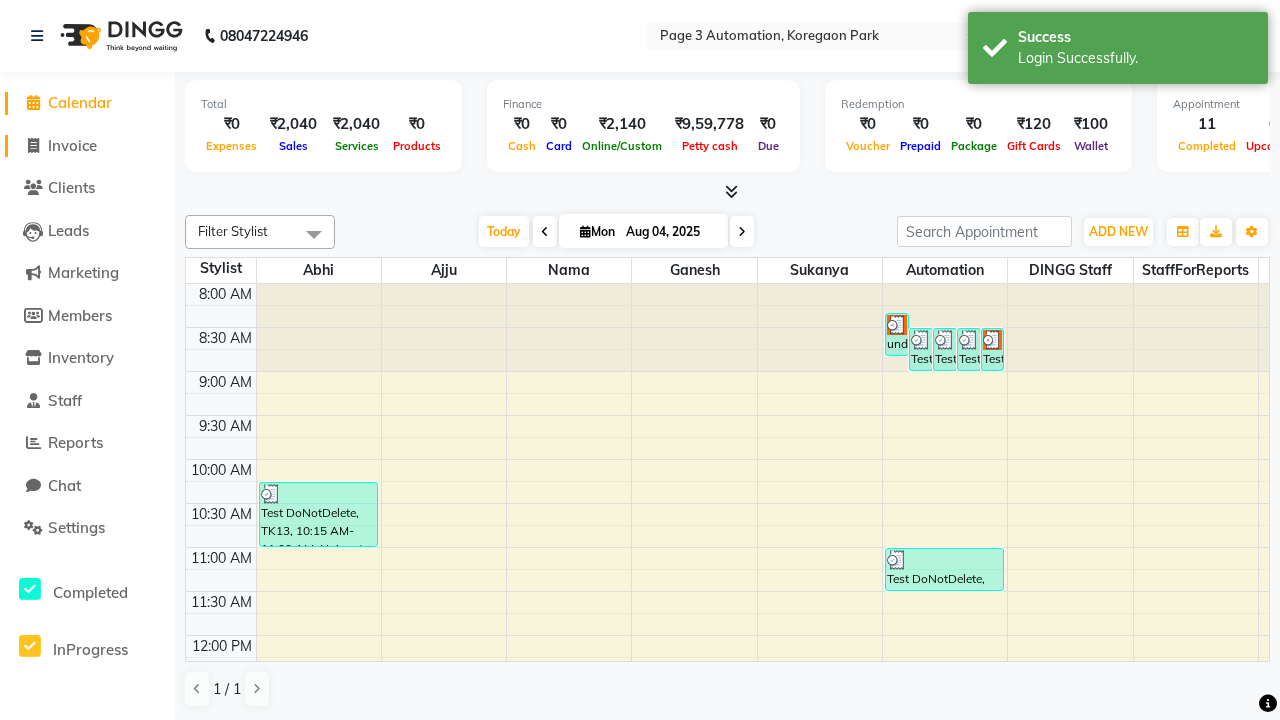 click on "Invoice" 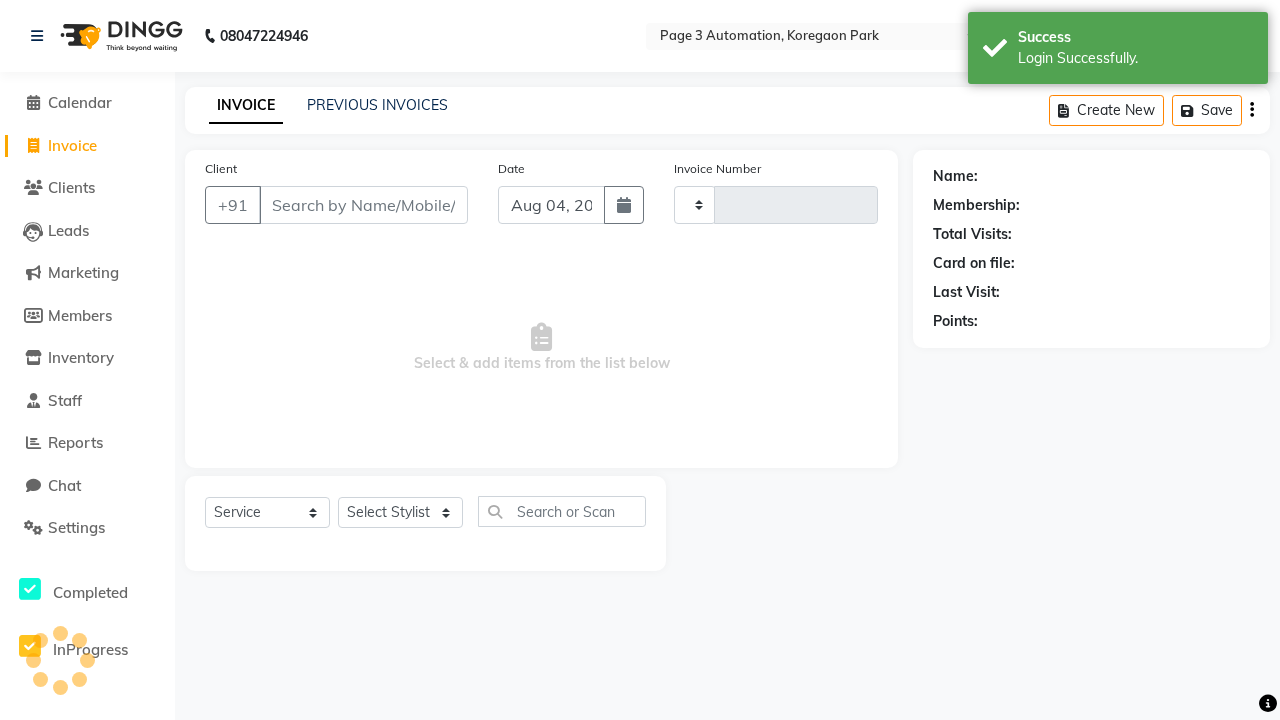 type on "7714" 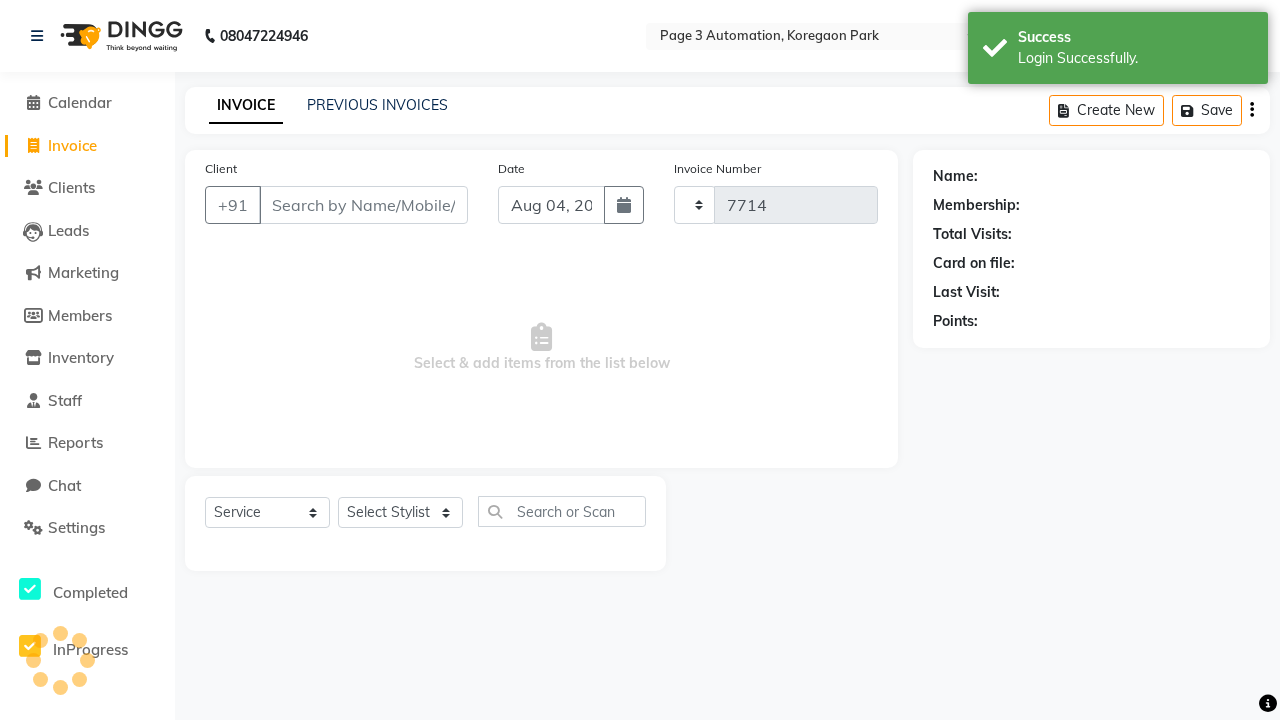 select on "2774" 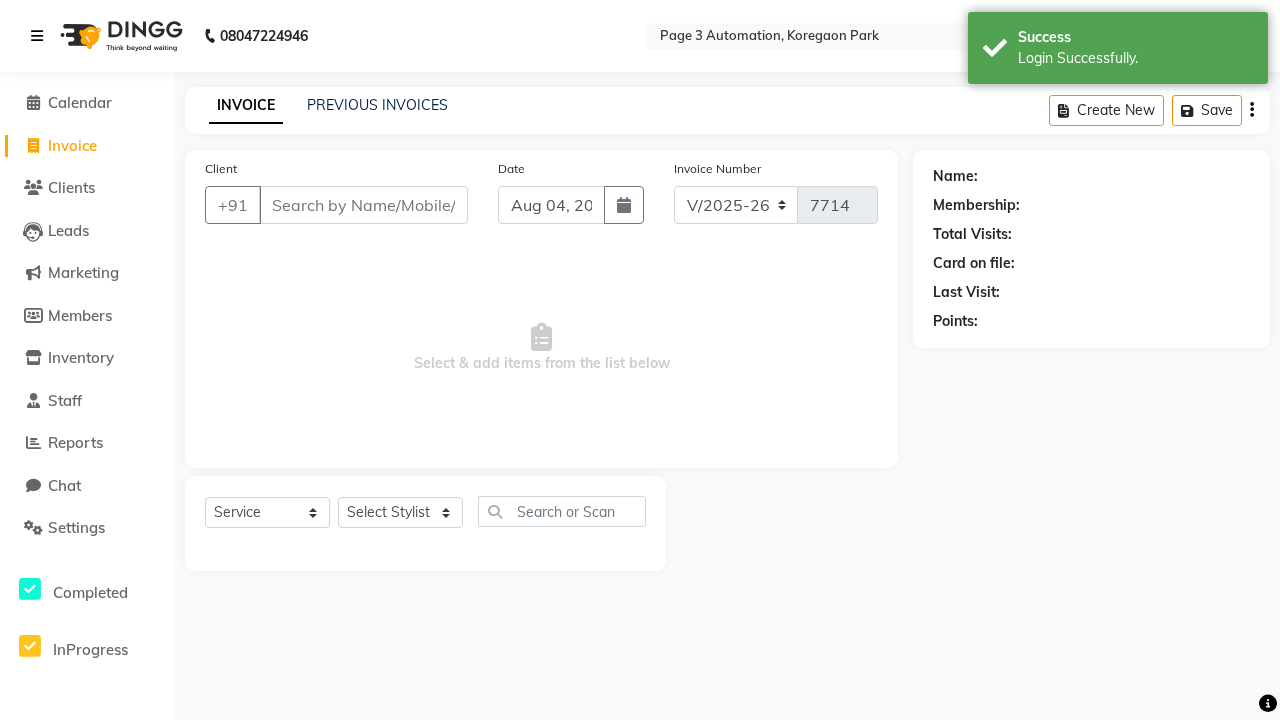 click at bounding box center [37, 36] 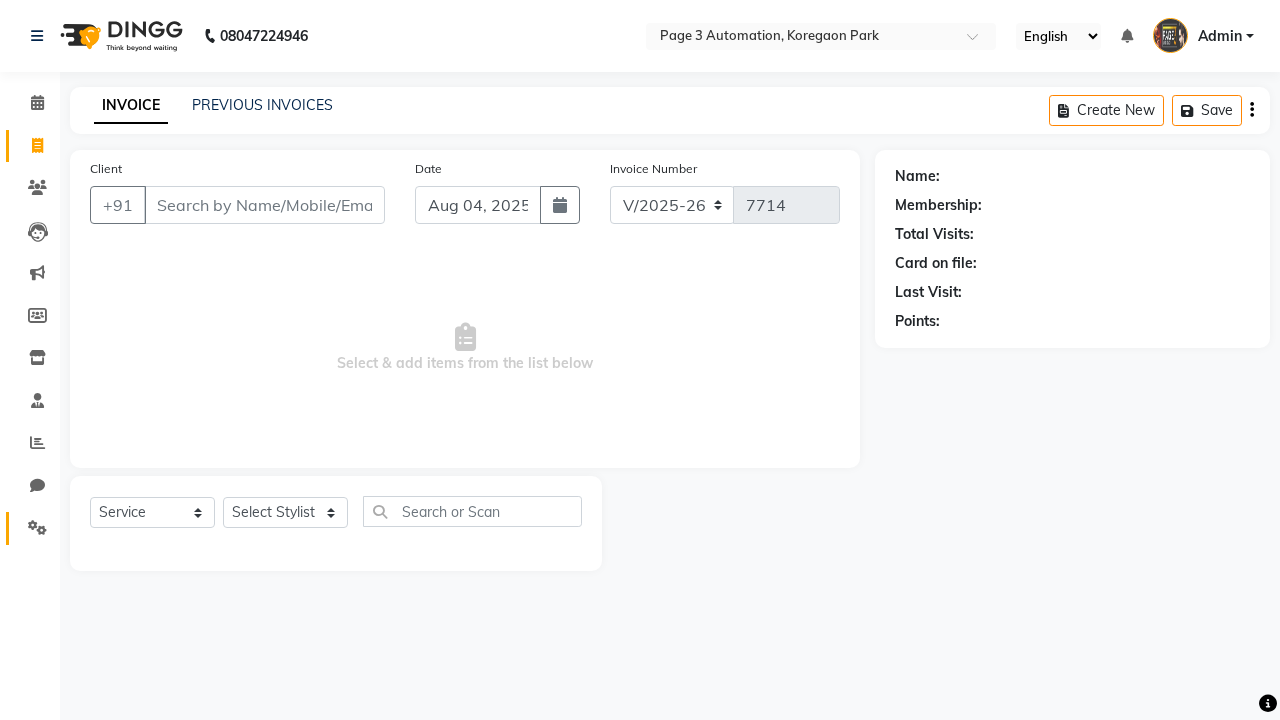 click 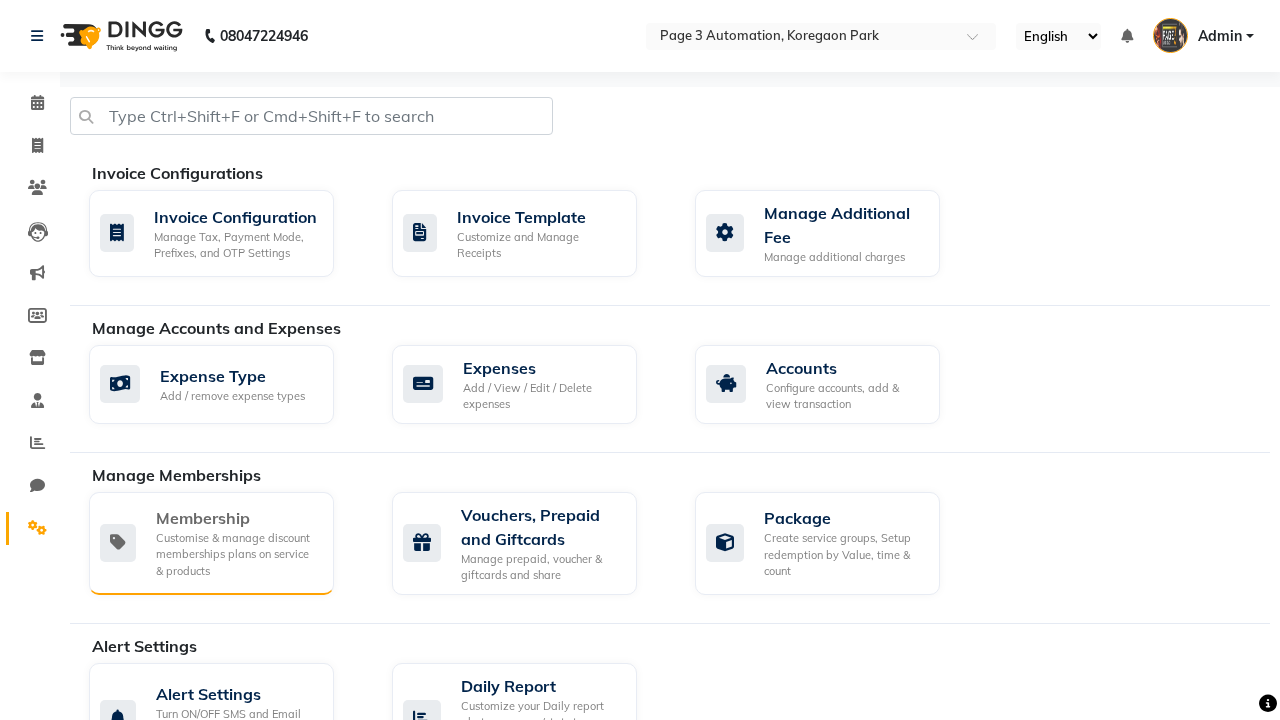 click on "Membership" 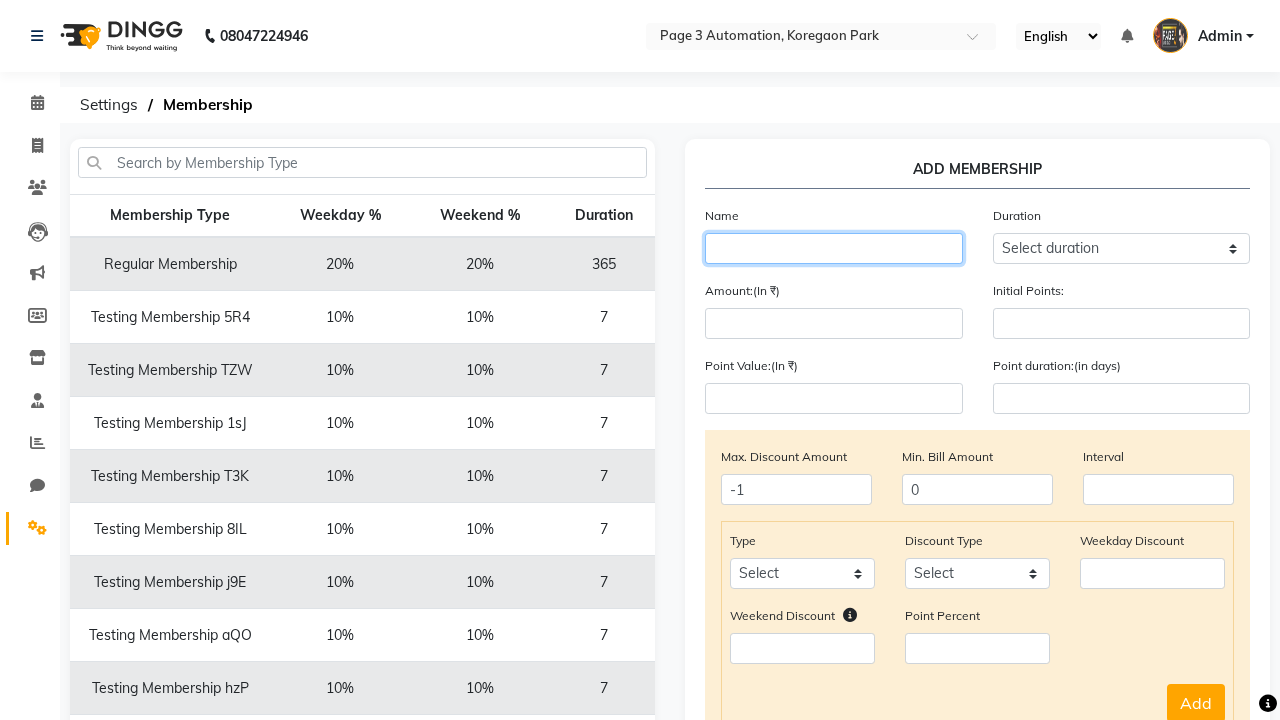 type on "Testing Membership Yke" 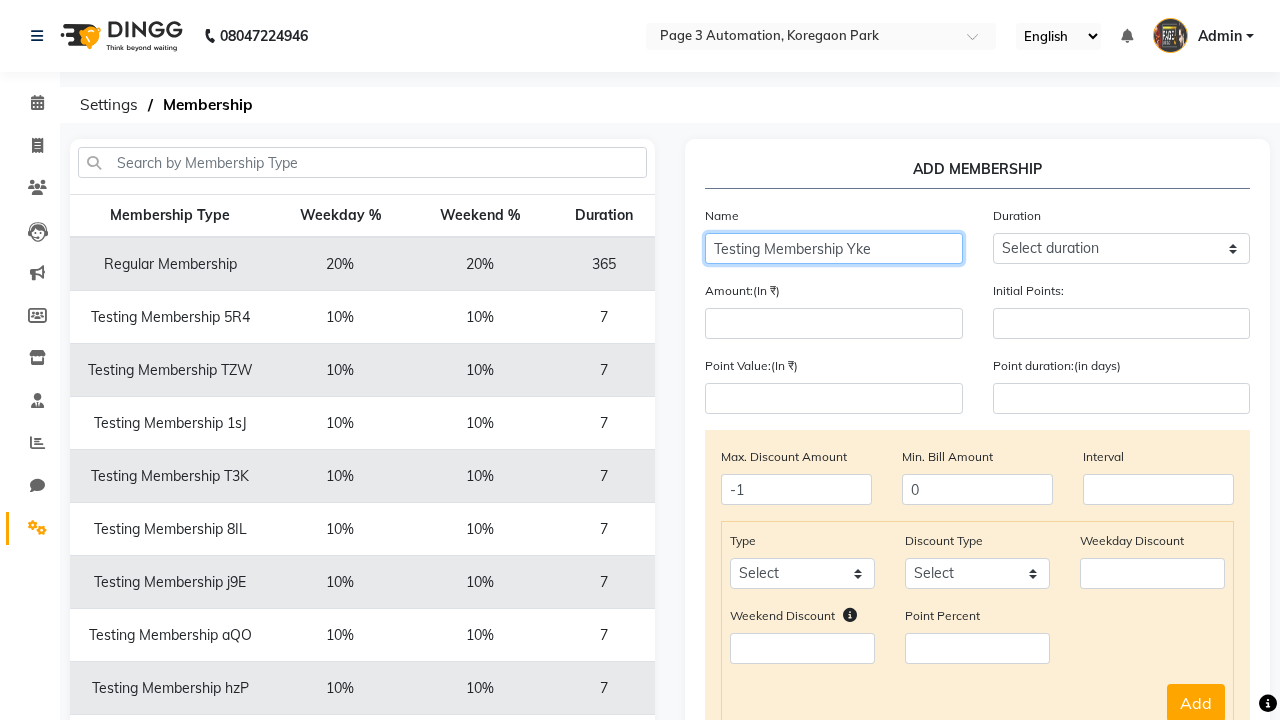 select on "1: 7" 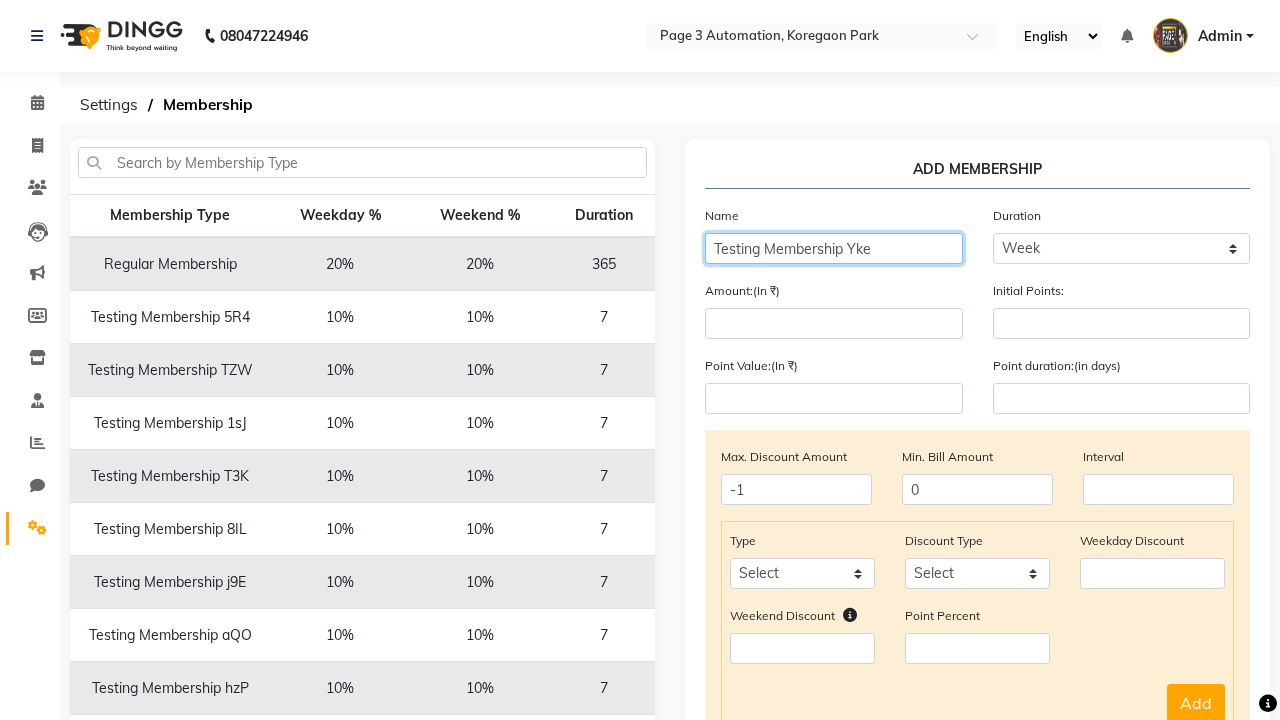type on "7" 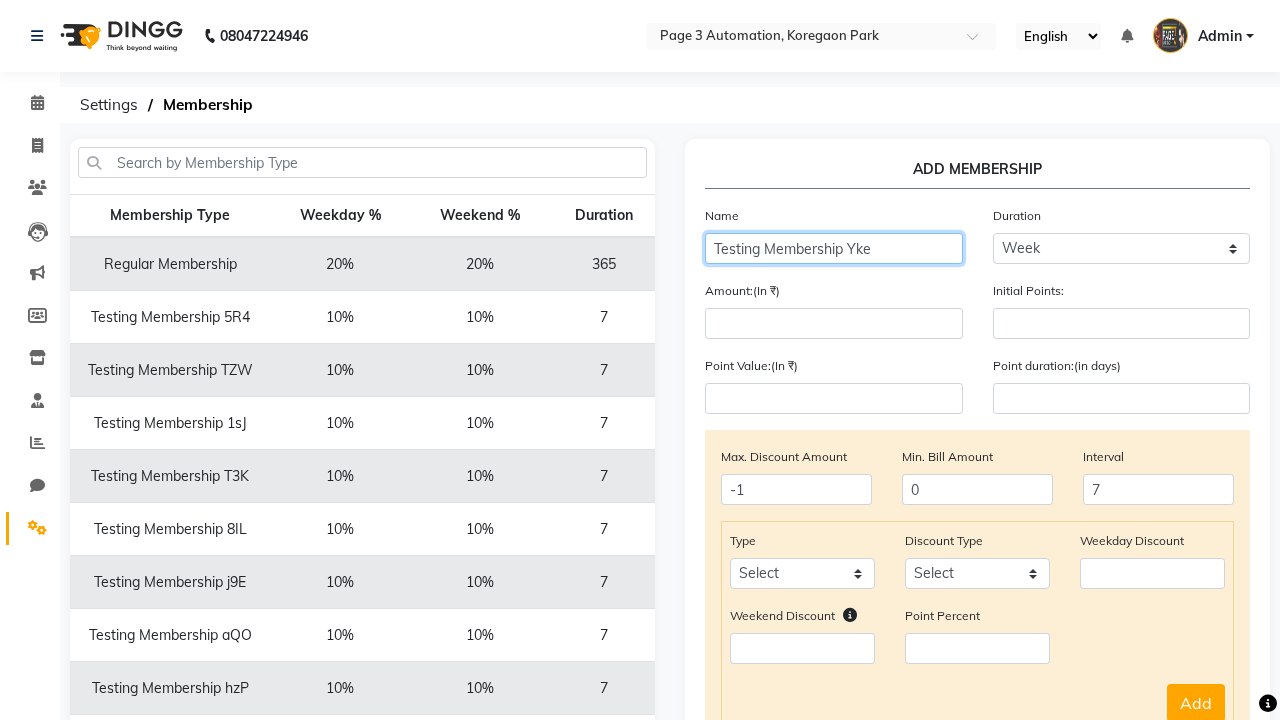 type on "Testing Membership Yke" 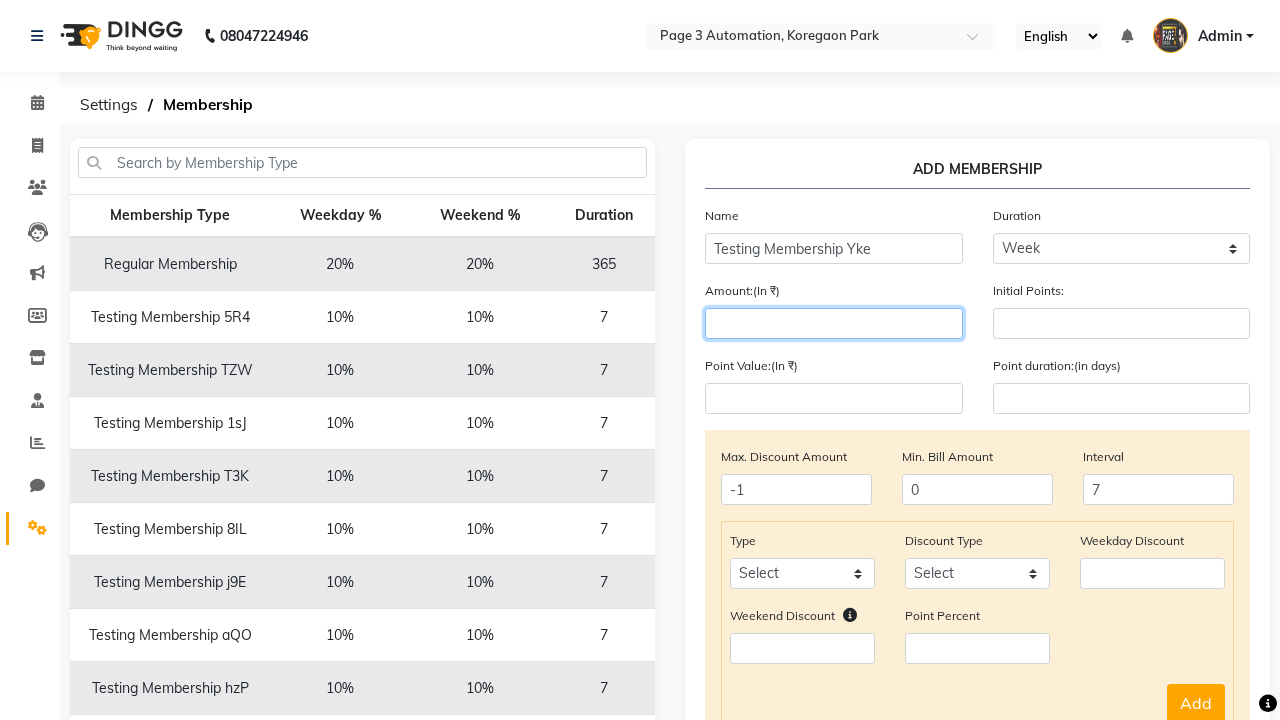 type on "1000" 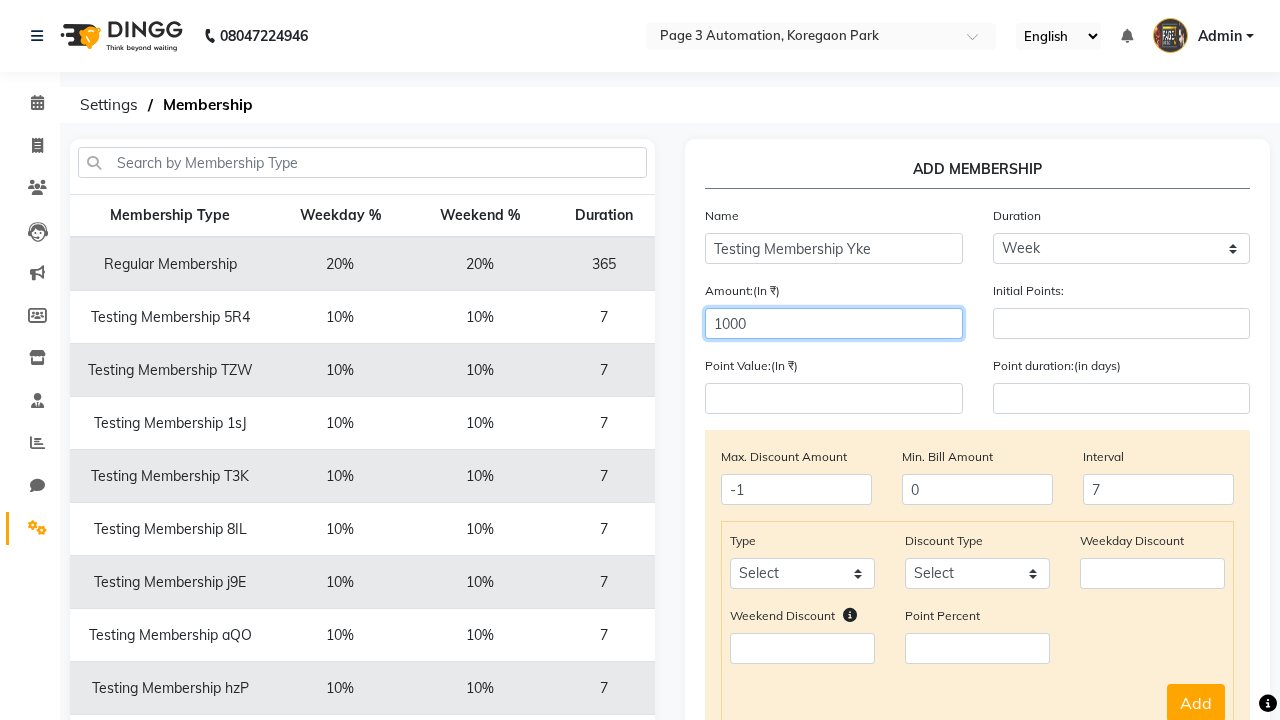 select on "service" 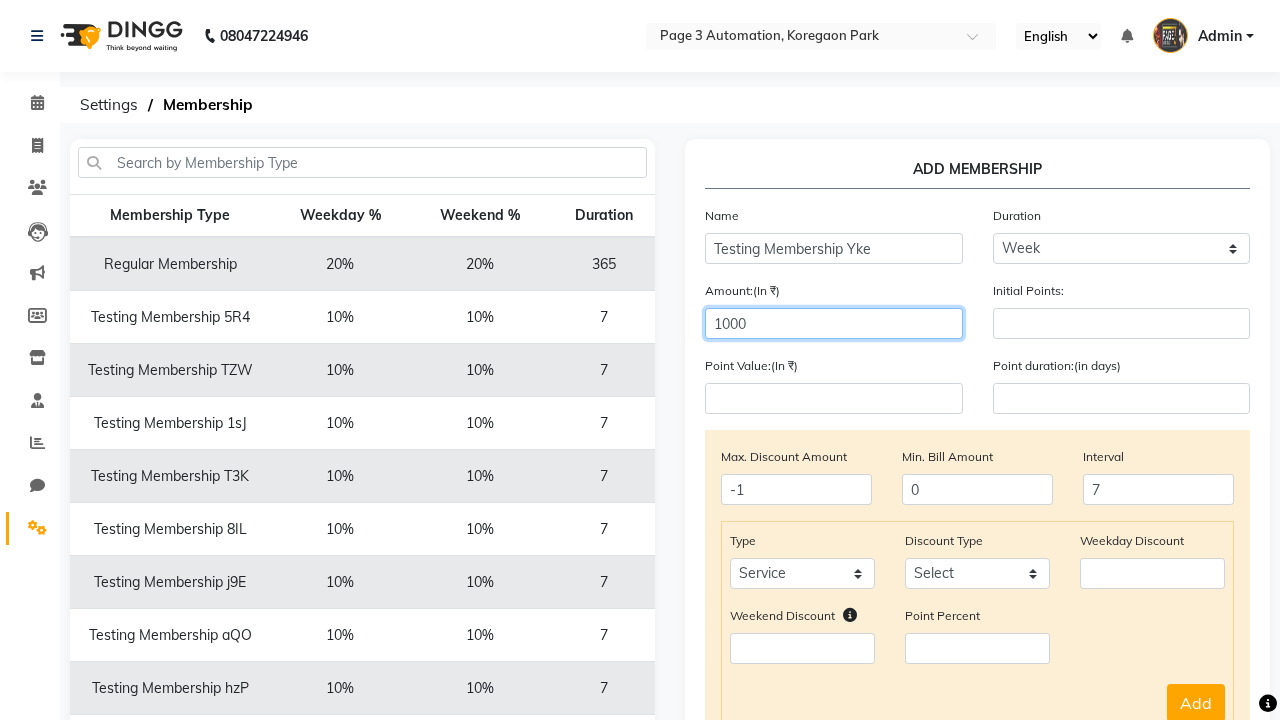 select on "Percent" 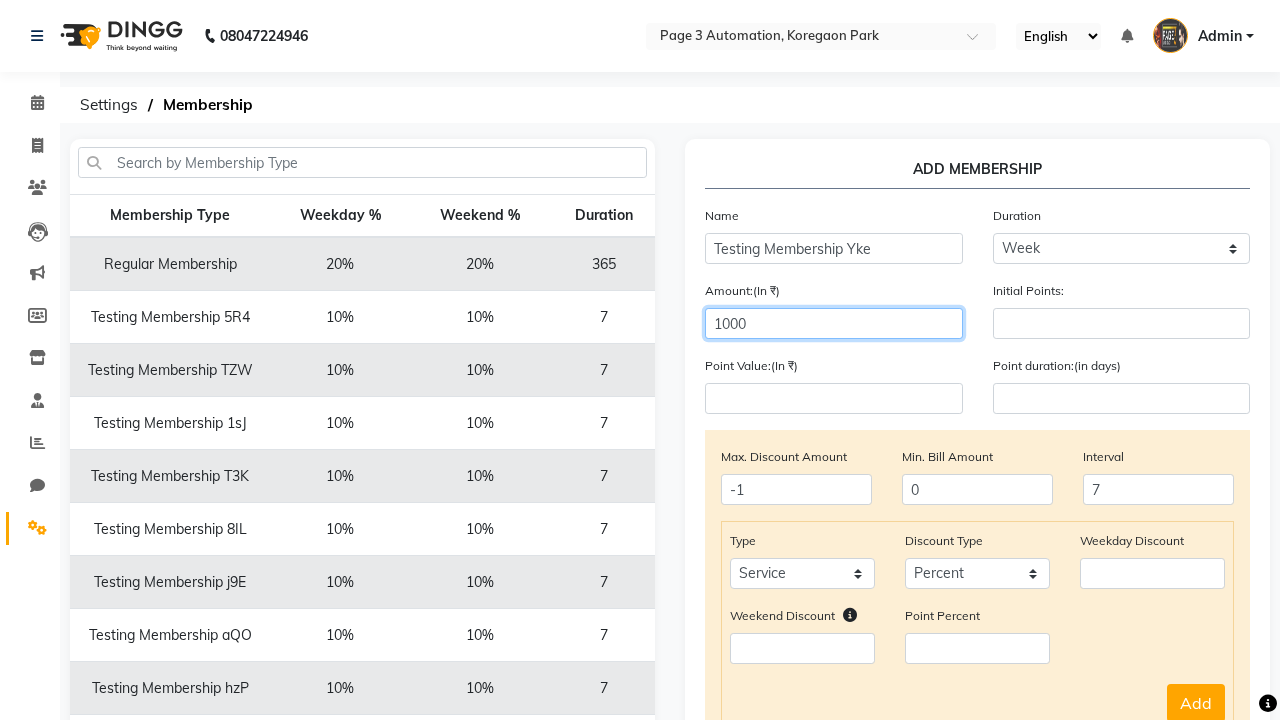 type on "1000" 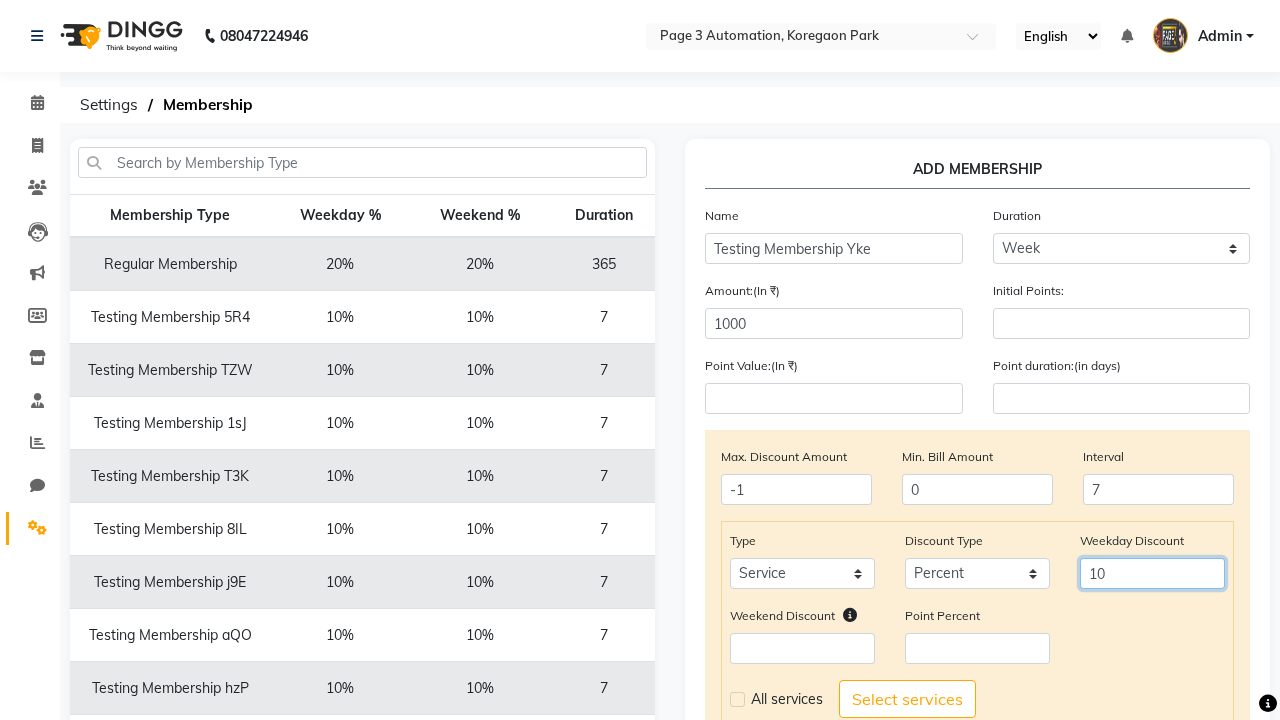 type on "10" 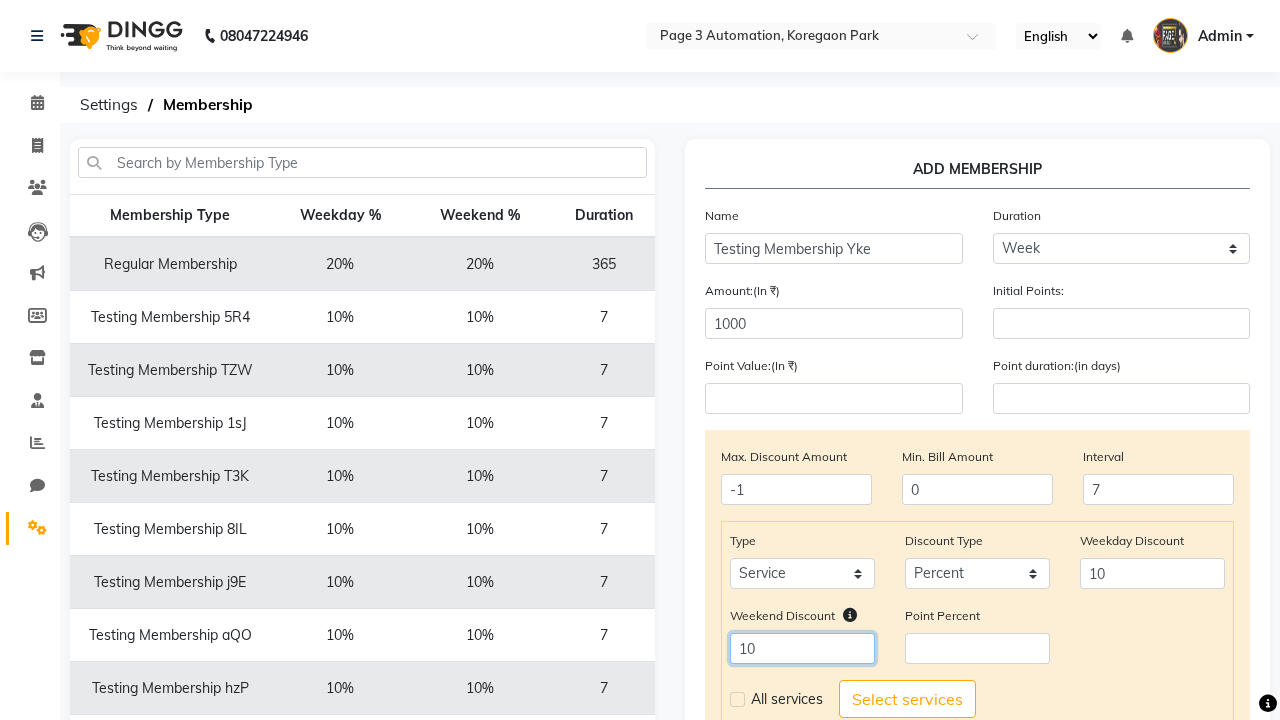 type on "10" 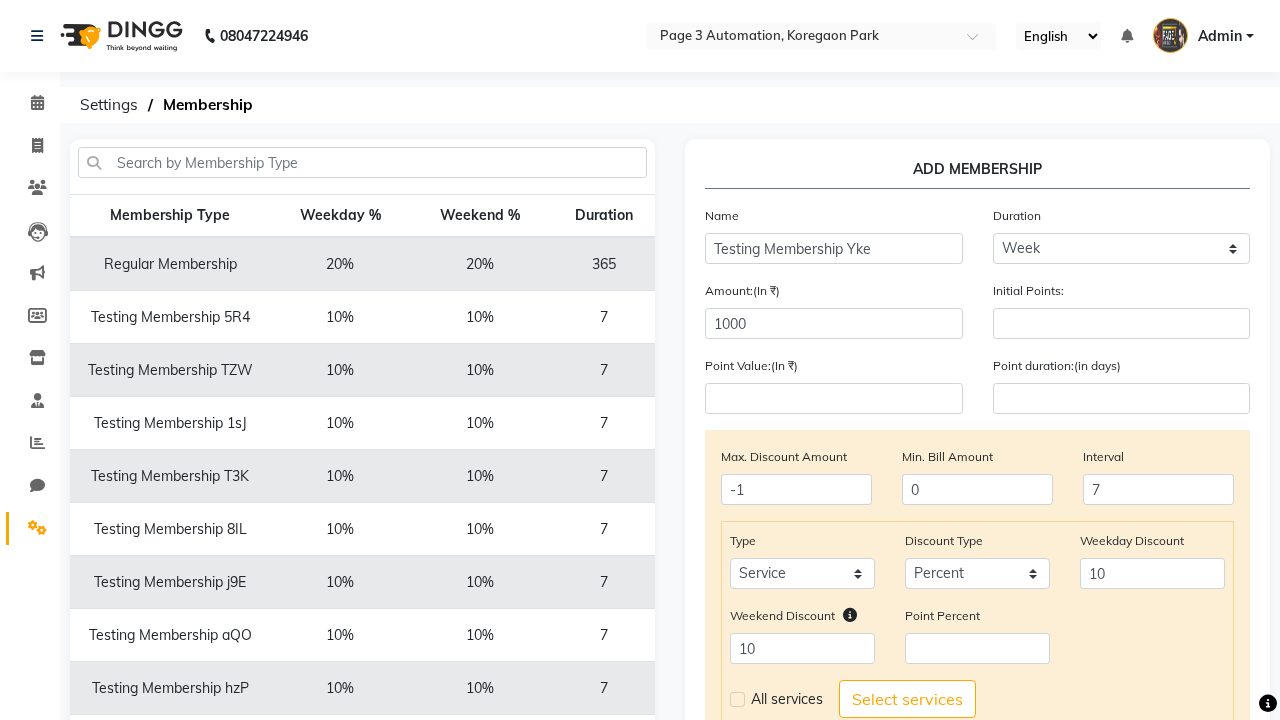 click 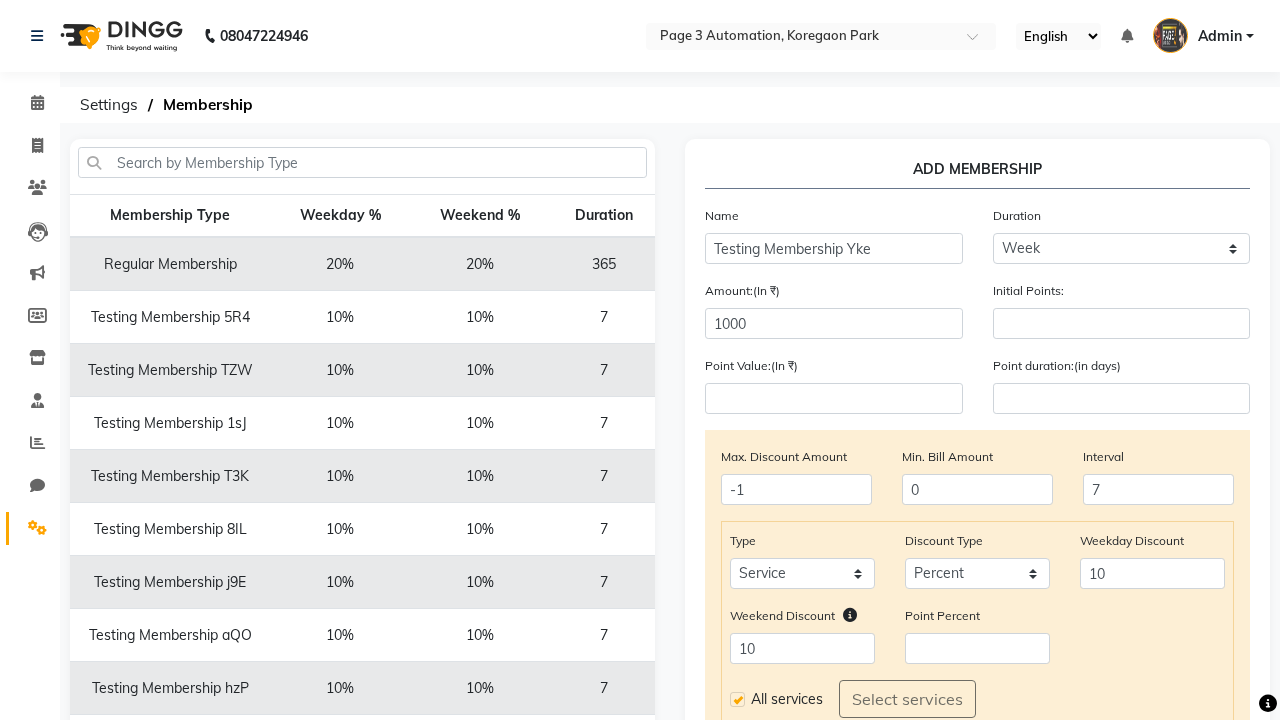 click on "Add" 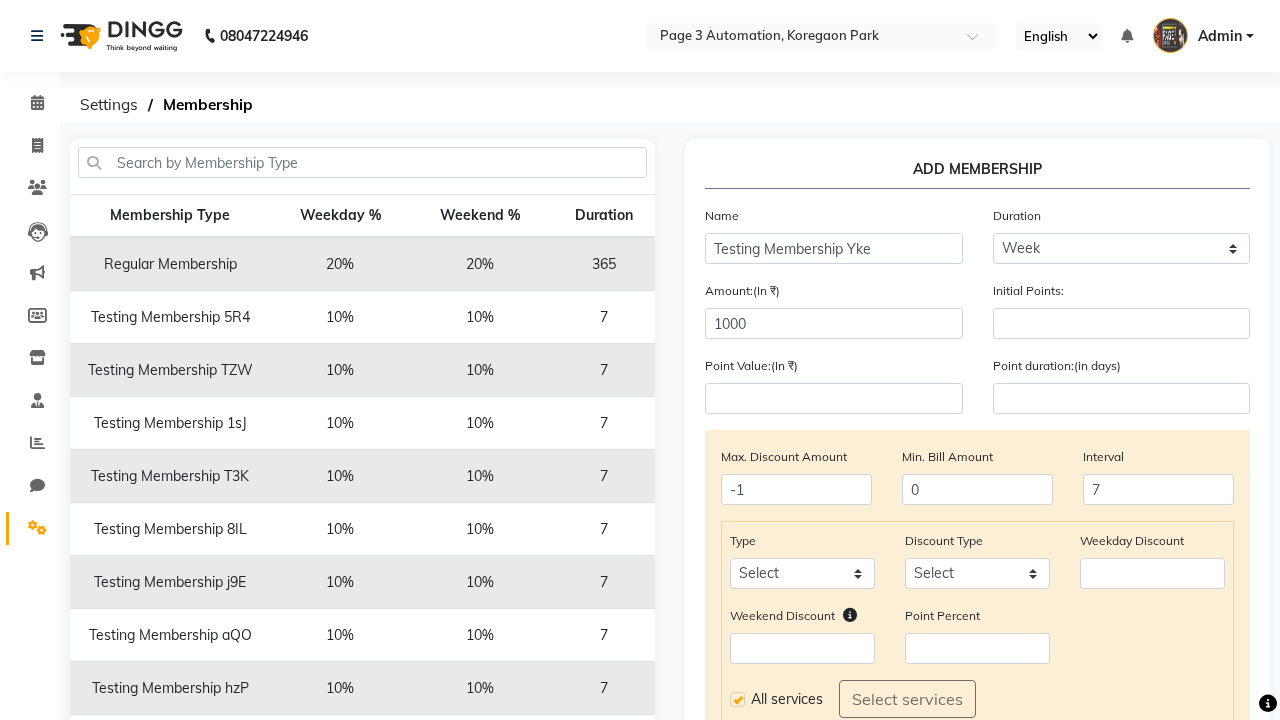 scroll, scrollTop: 334, scrollLeft: 0, axis: vertical 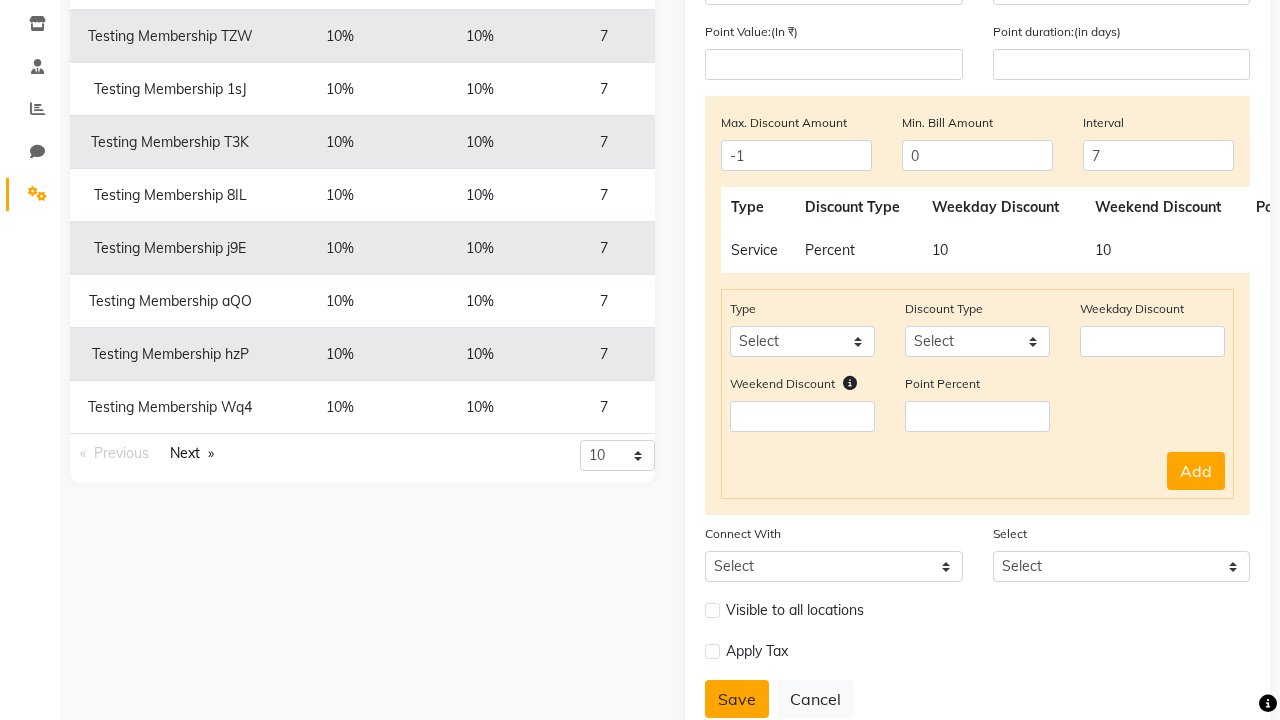 click on "Save" 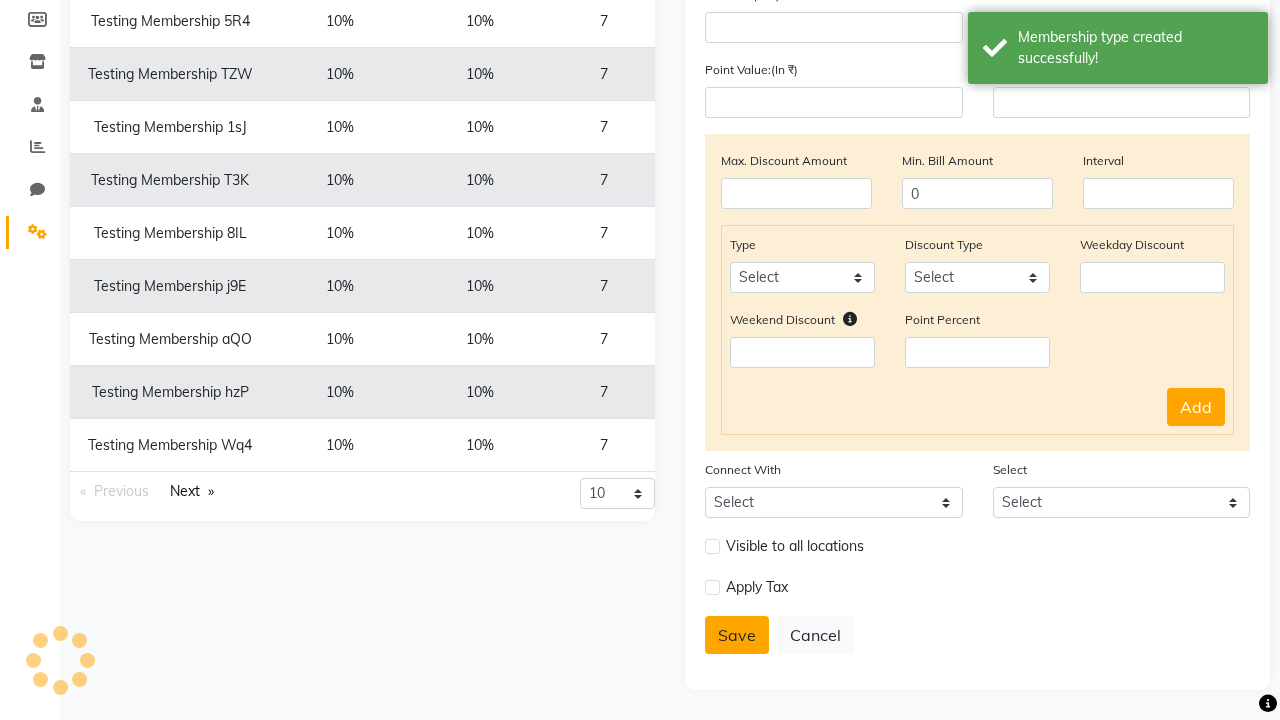 scroll, scrollTop: 296, scrollLeft: 0, axis: vertical 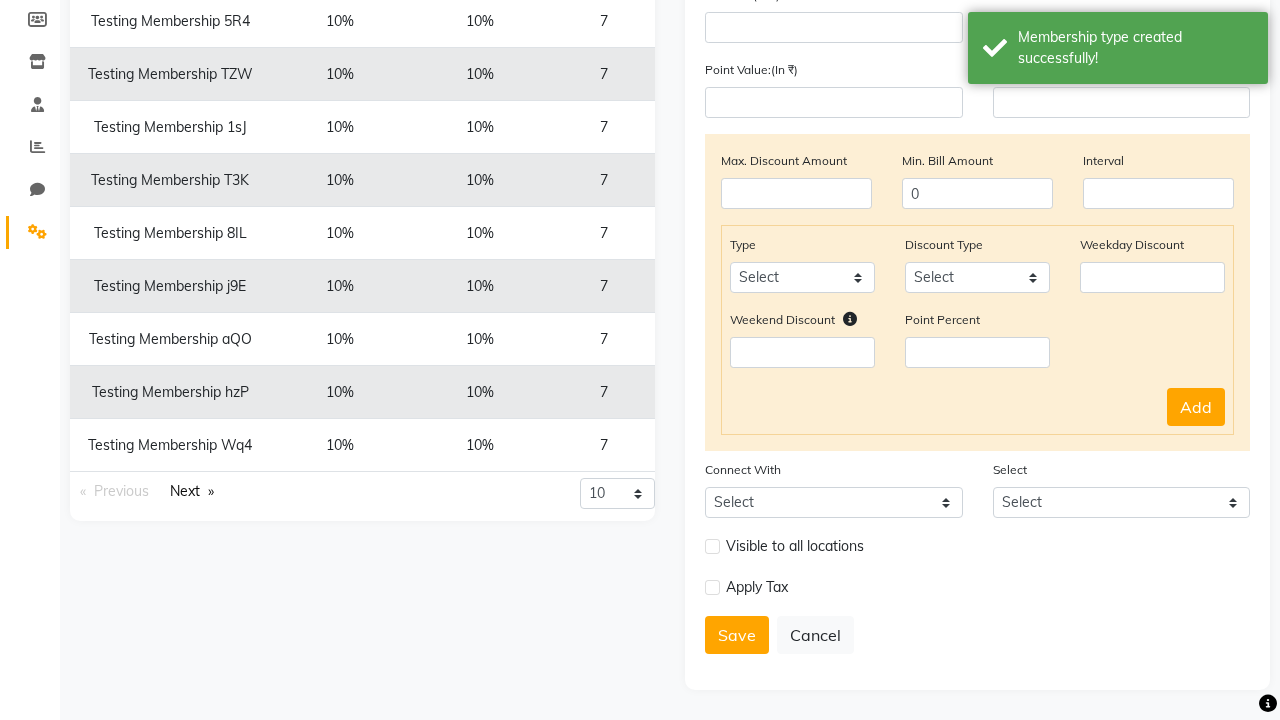 click on "Membership type created successfully!" at bounding box center [1135, 48] 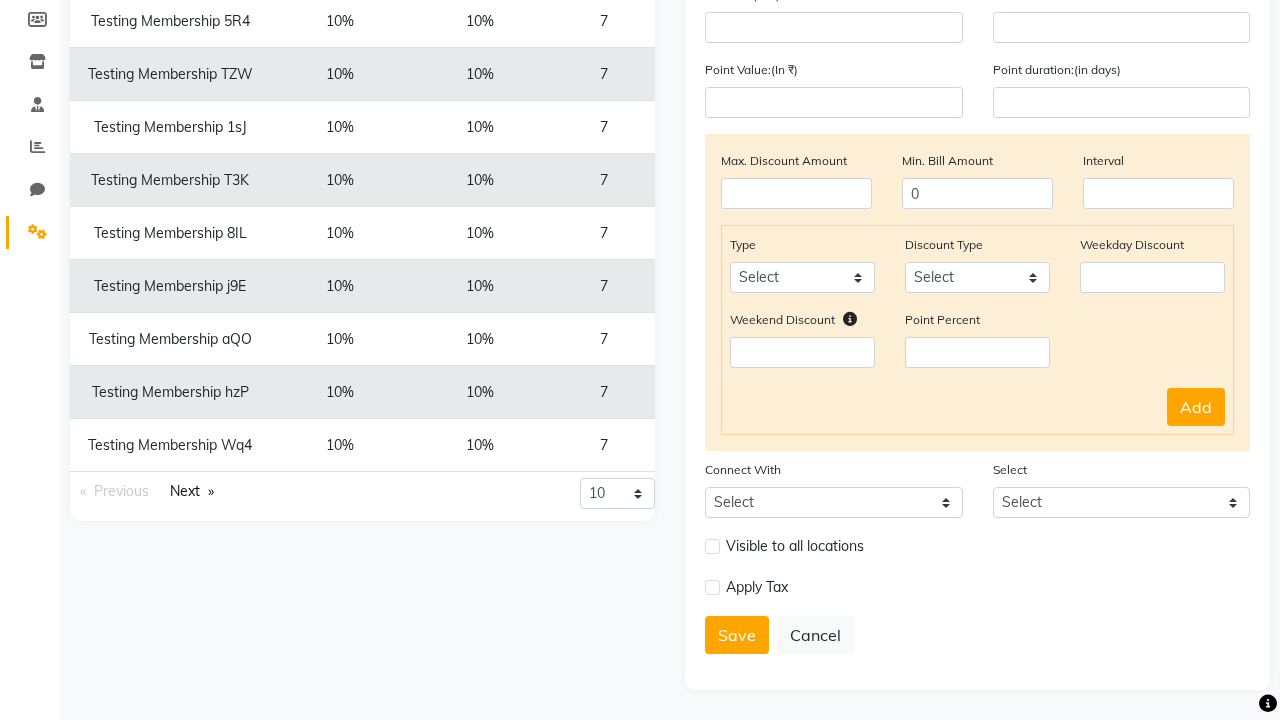 click at bounding box center (37, -260) 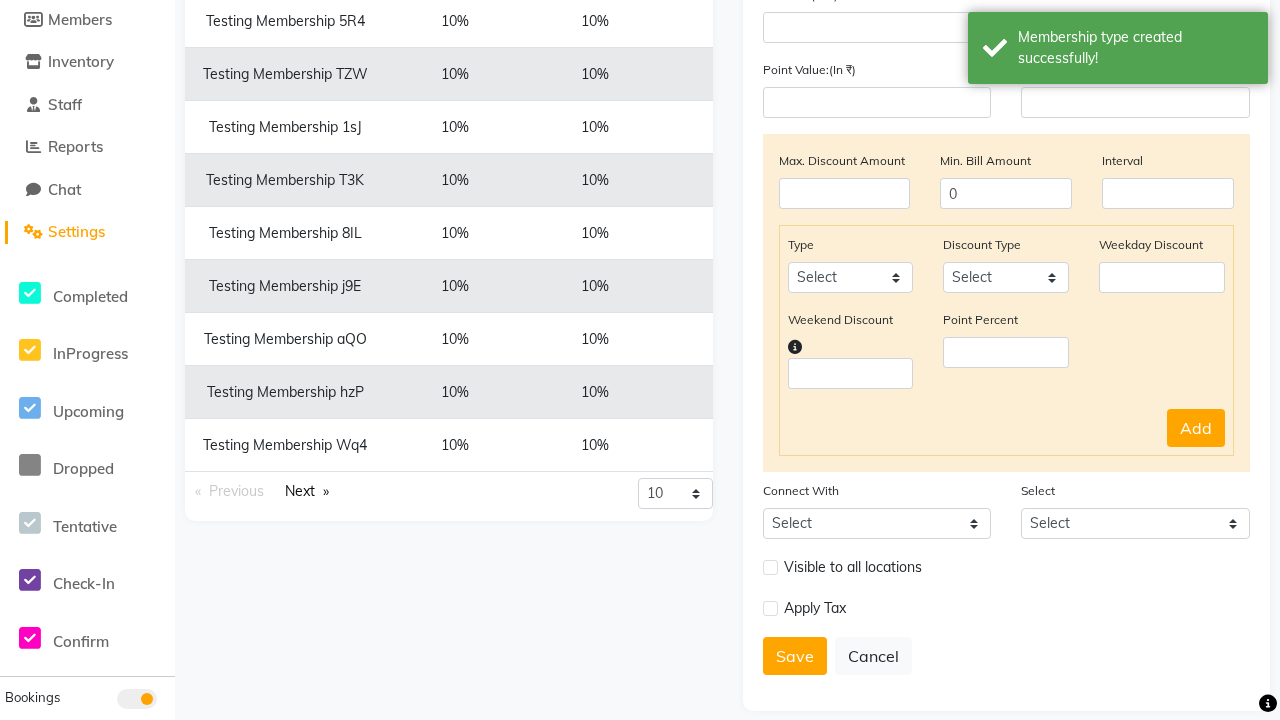 scroll, scrollTop: 0, scrollLeft: 0, axis: both 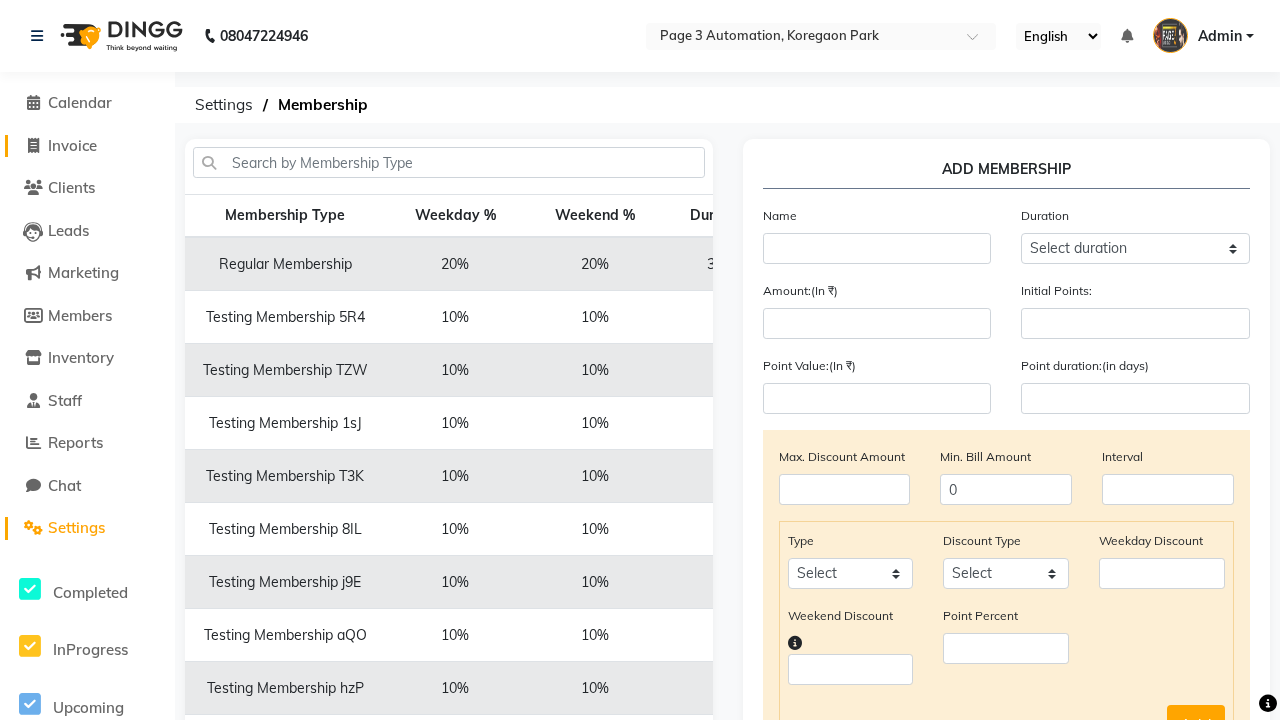 click on "Invoice" 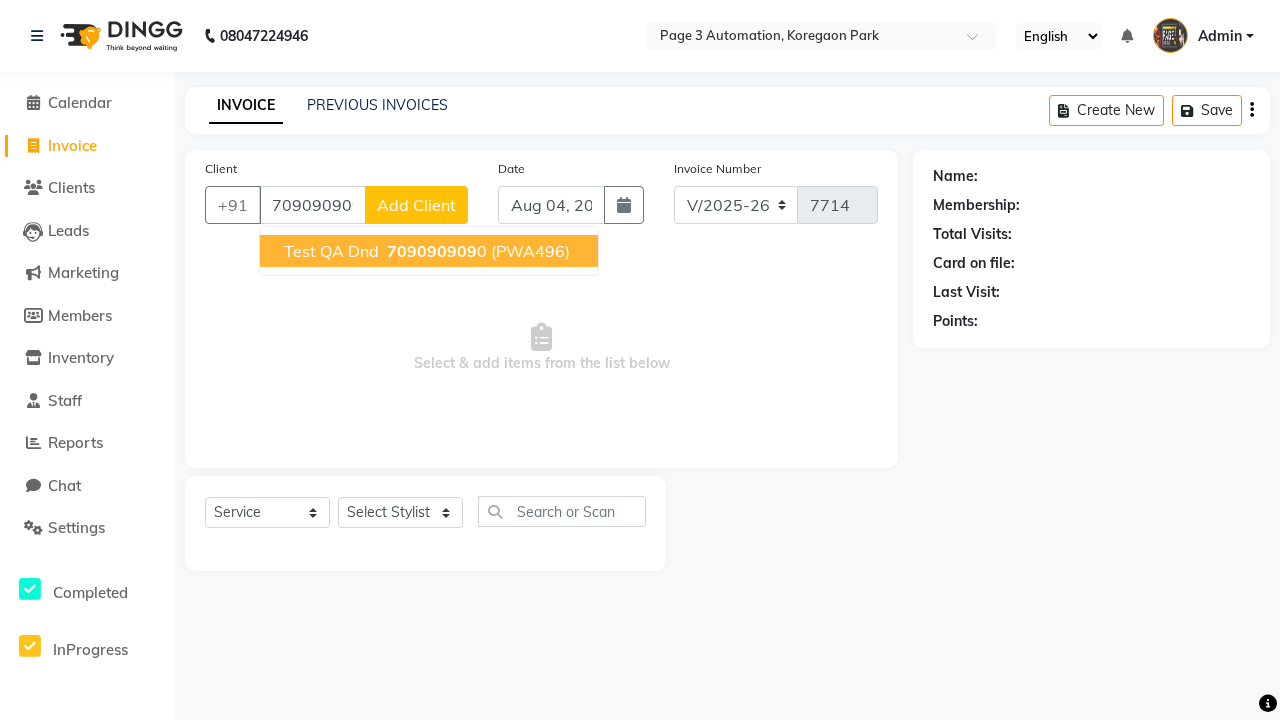 click on "709090909" at bounding box center (432, 251) 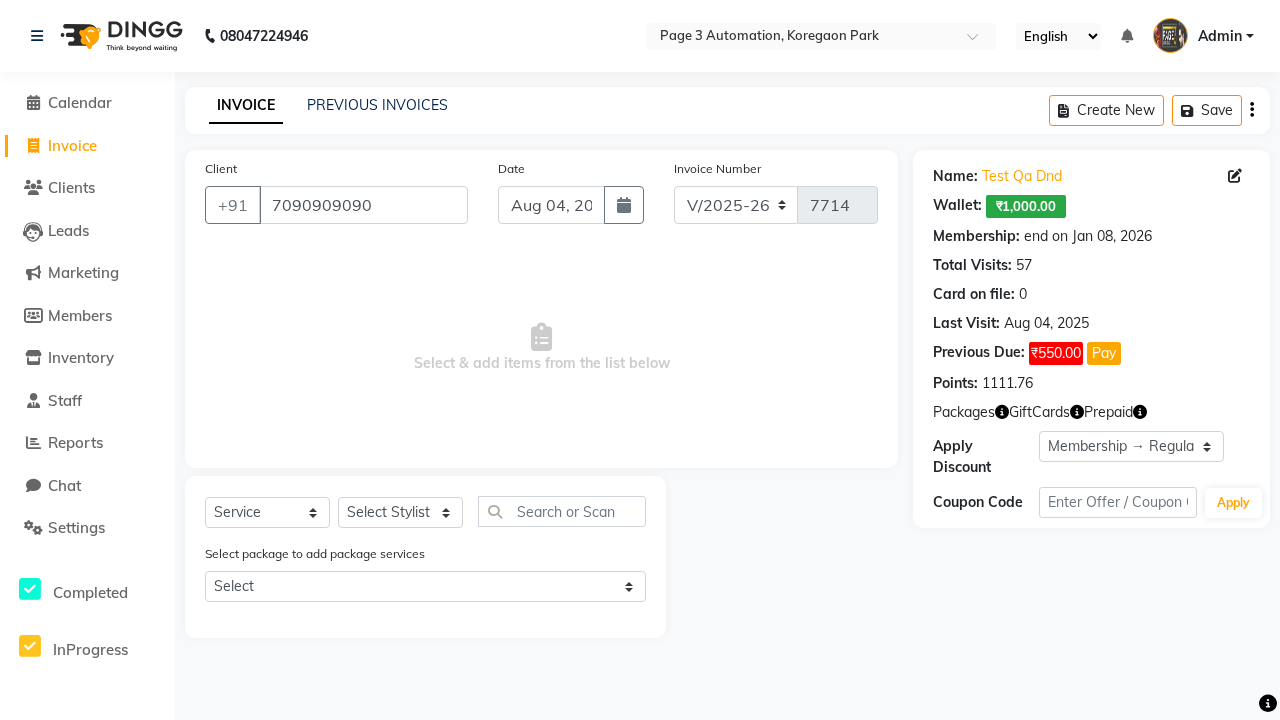 select on "membership" 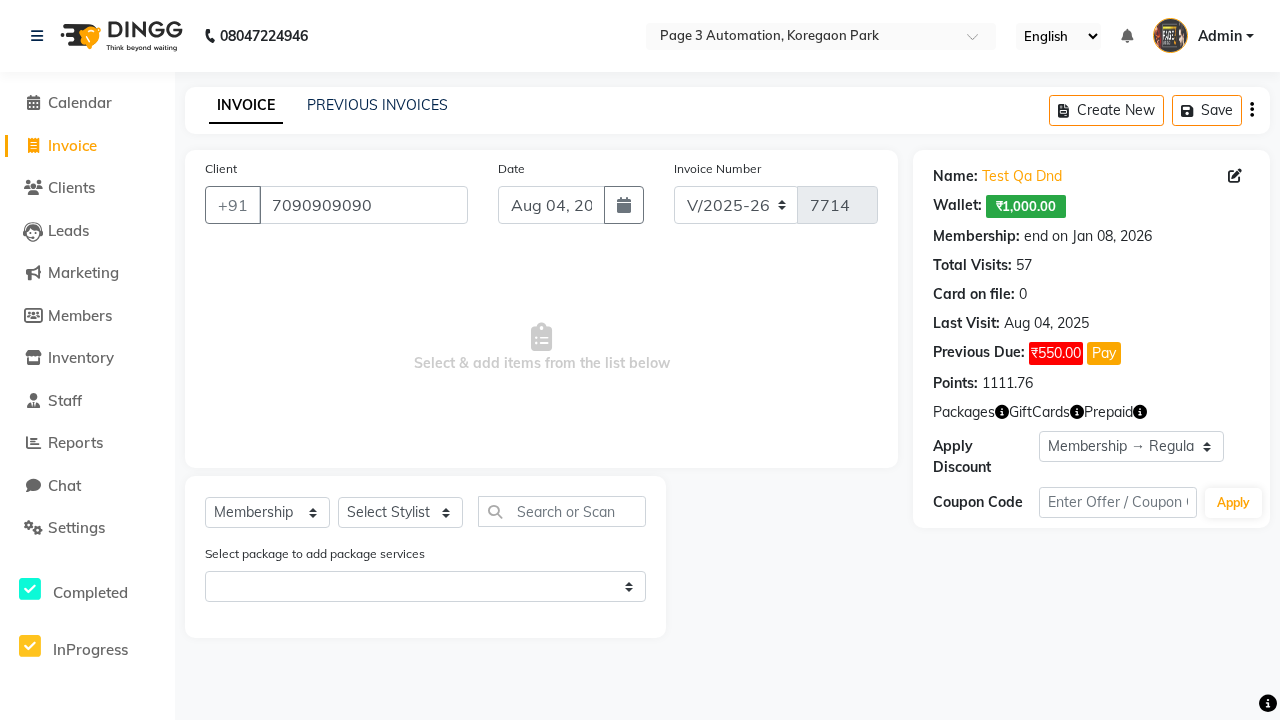 select on "71572" 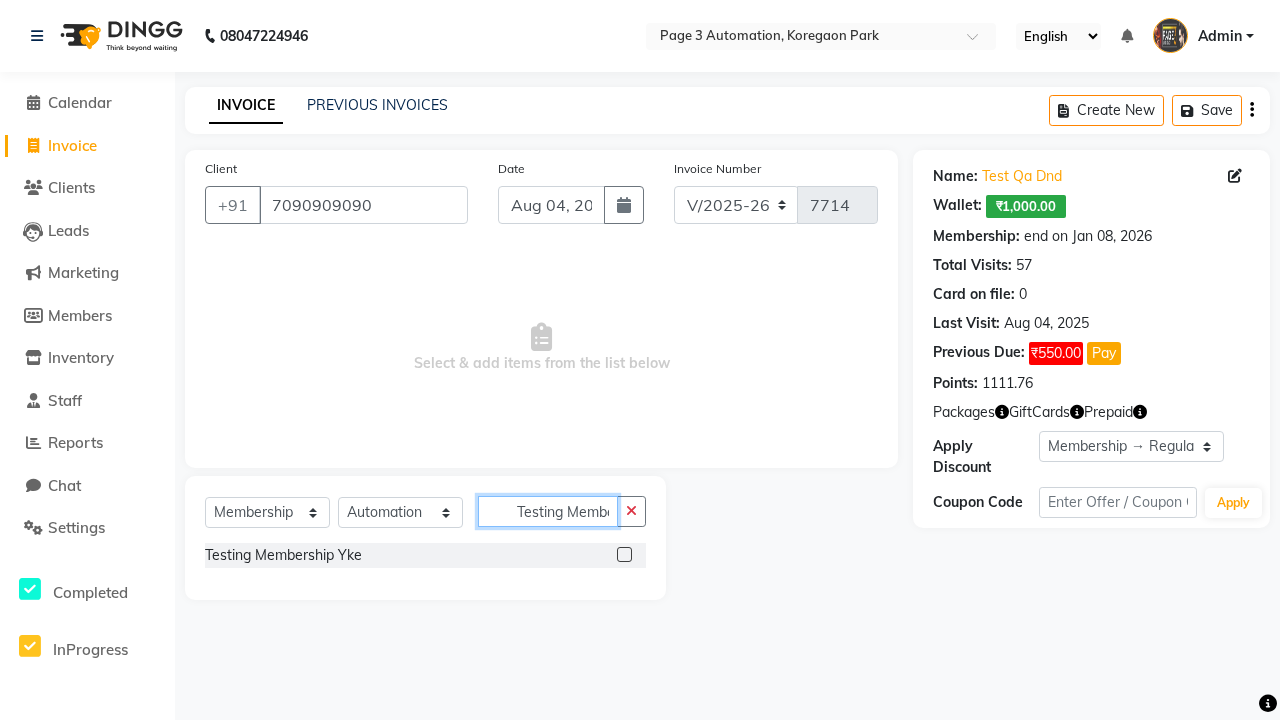 scroll, scrollTop: 0, scrollLeft: 37, axis: horizontal 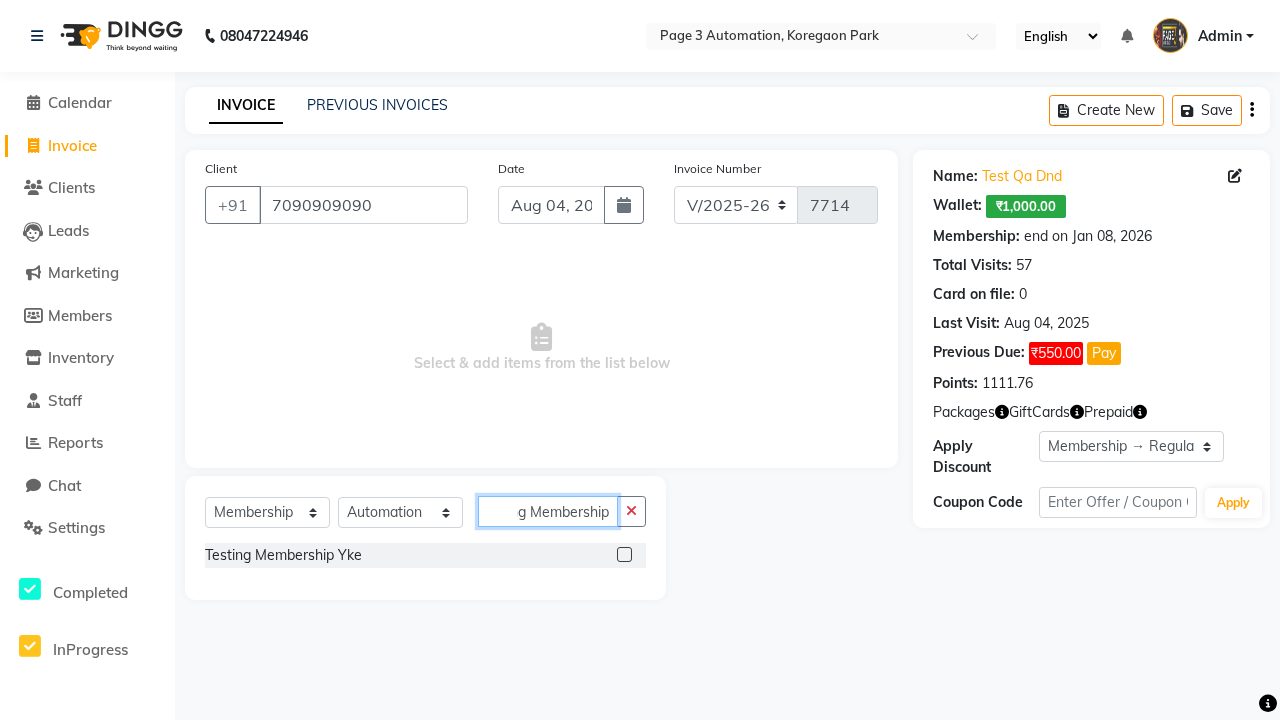 type on "Testing Membership Yke" 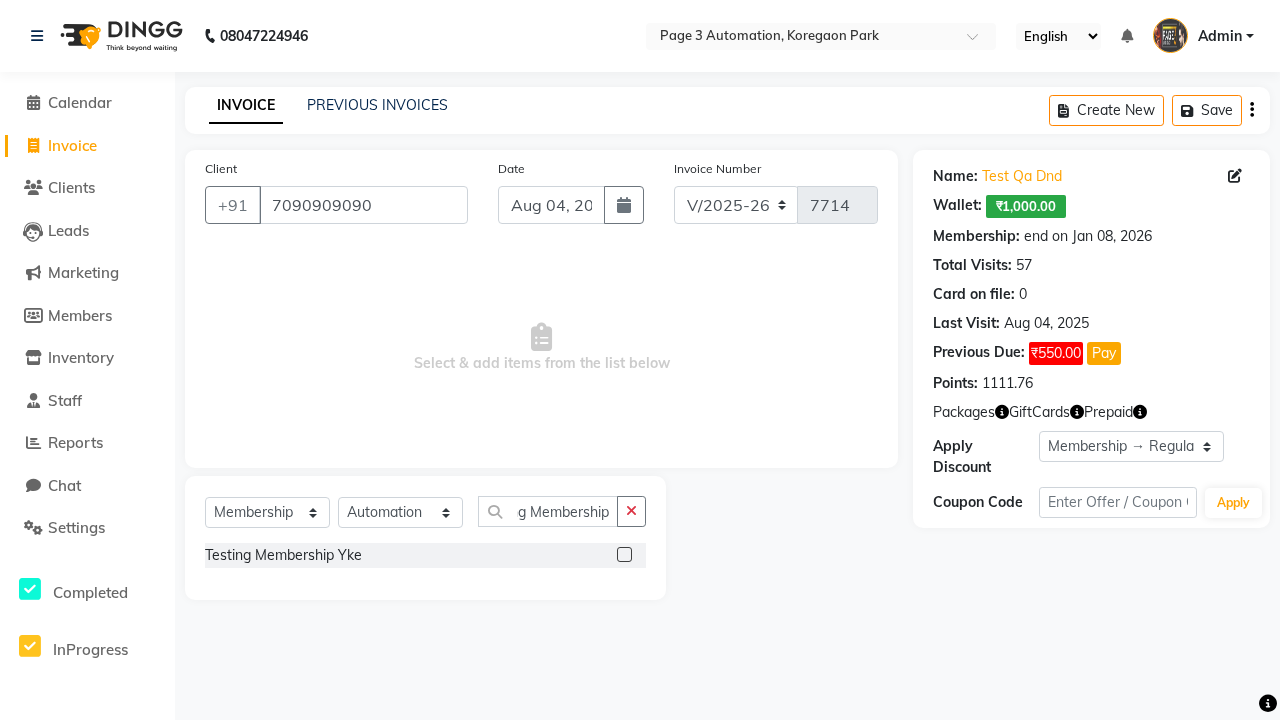 click 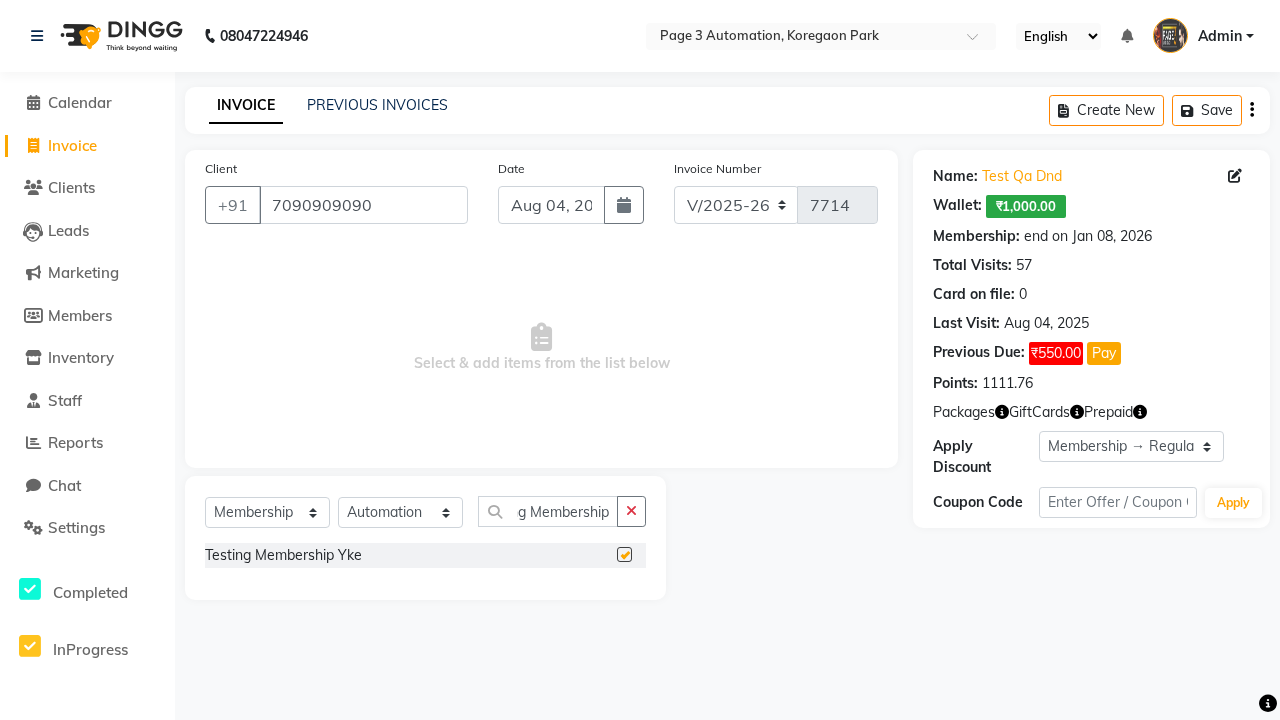 select on "select" 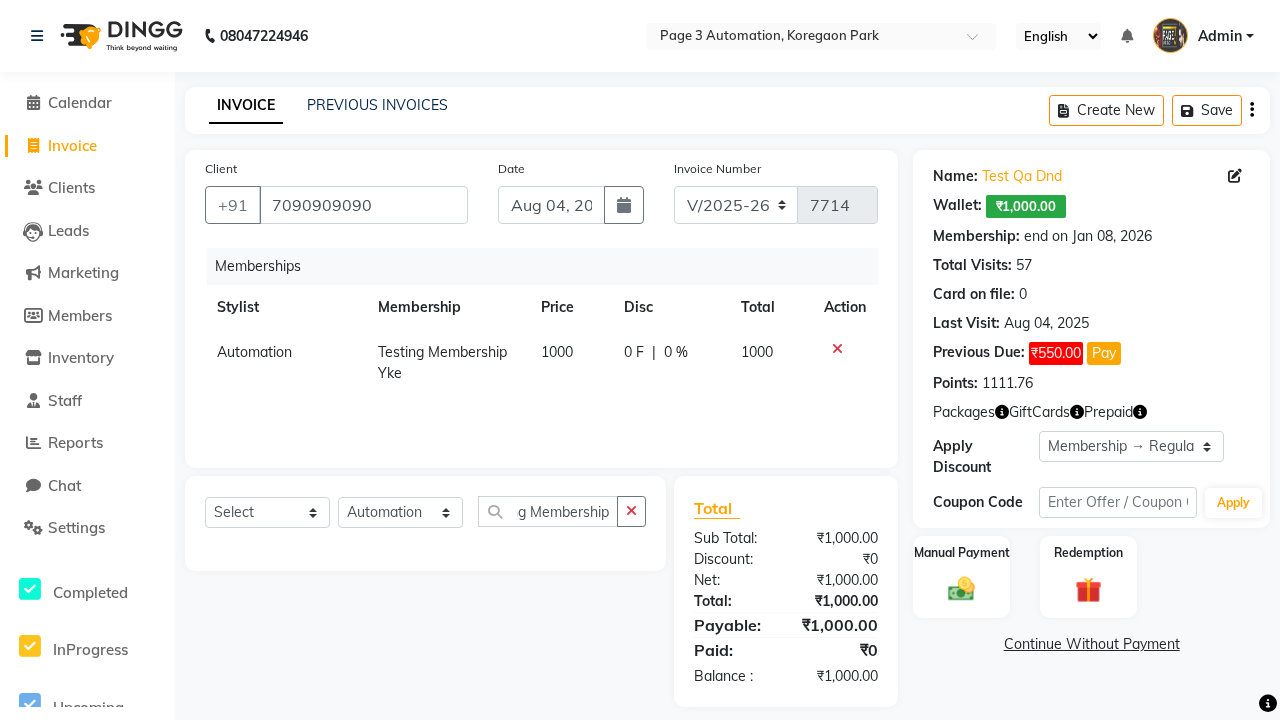 scroll, scrollTop: 0, scrollLeft: 0, axis: both 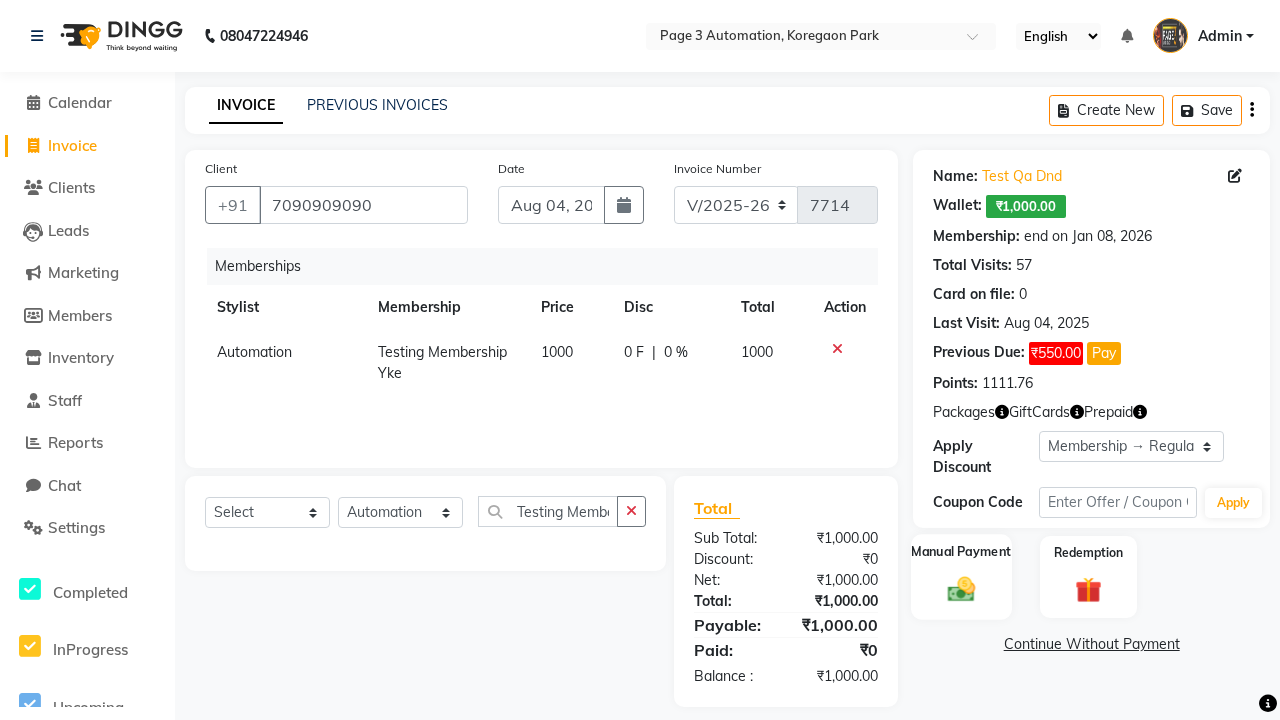 click 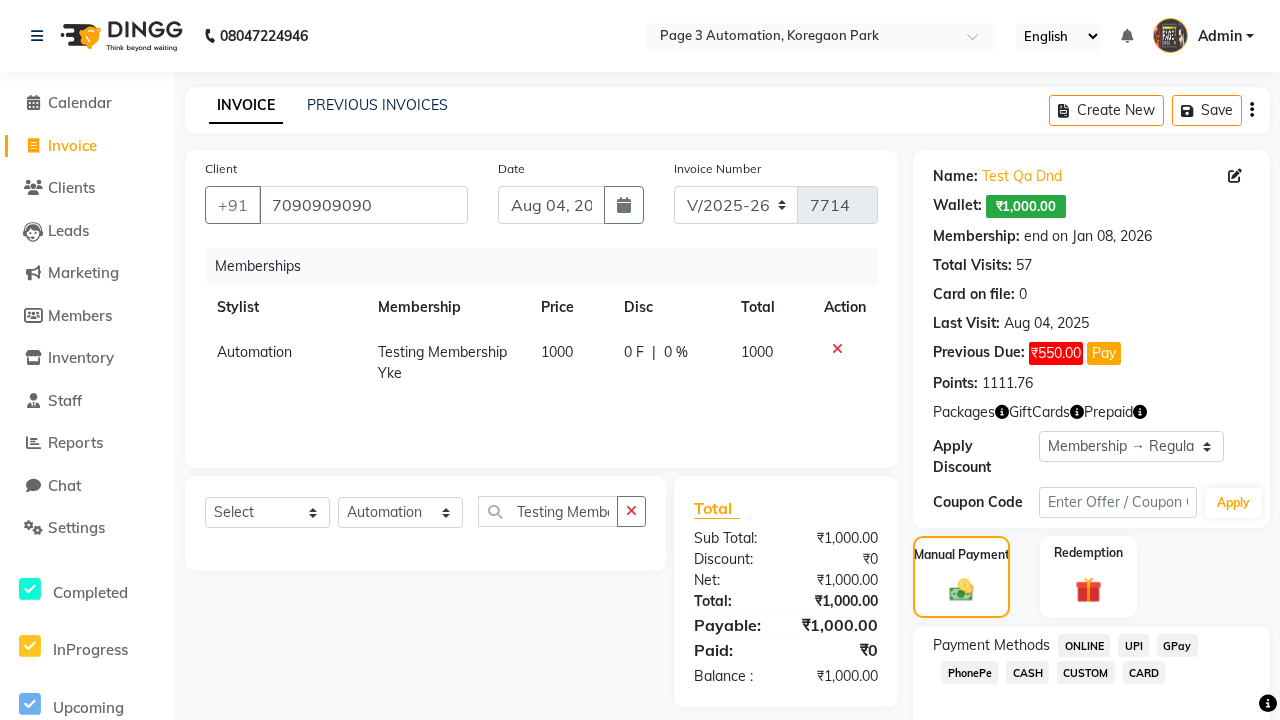 click on "ONLINE" 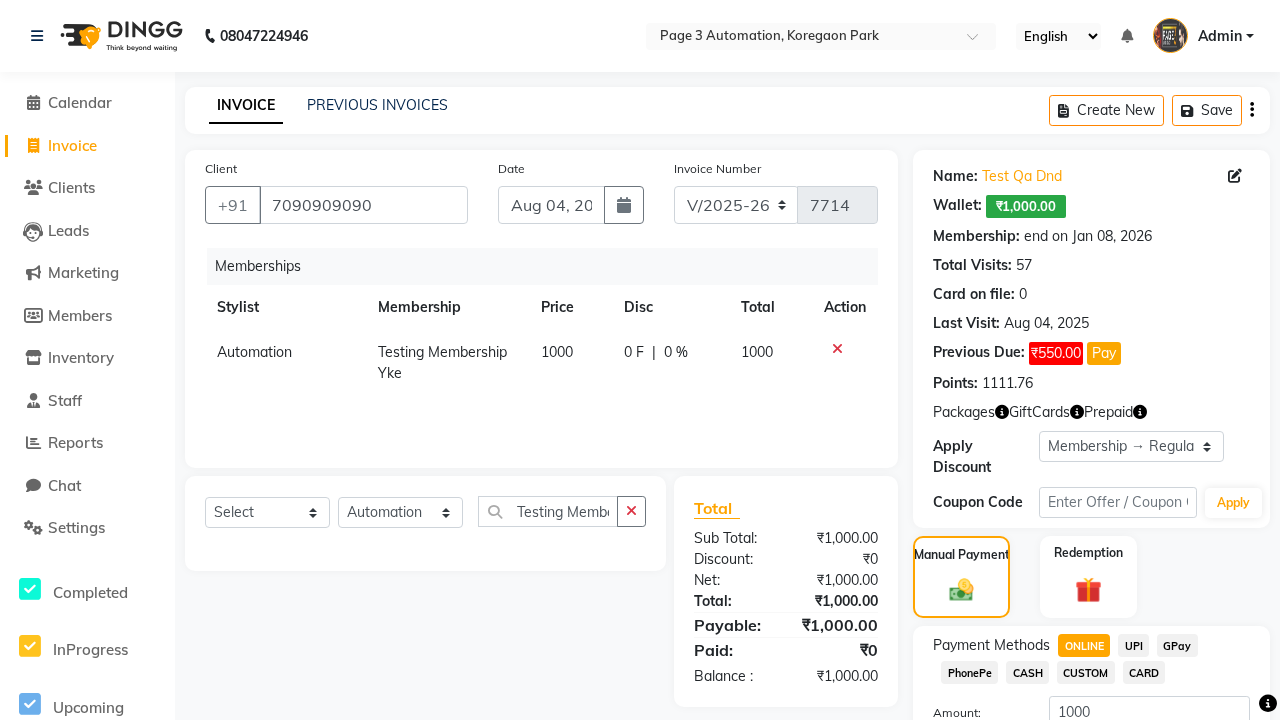 scroll, scrollTop: 153, scrollLeft: 0, axis: vertical 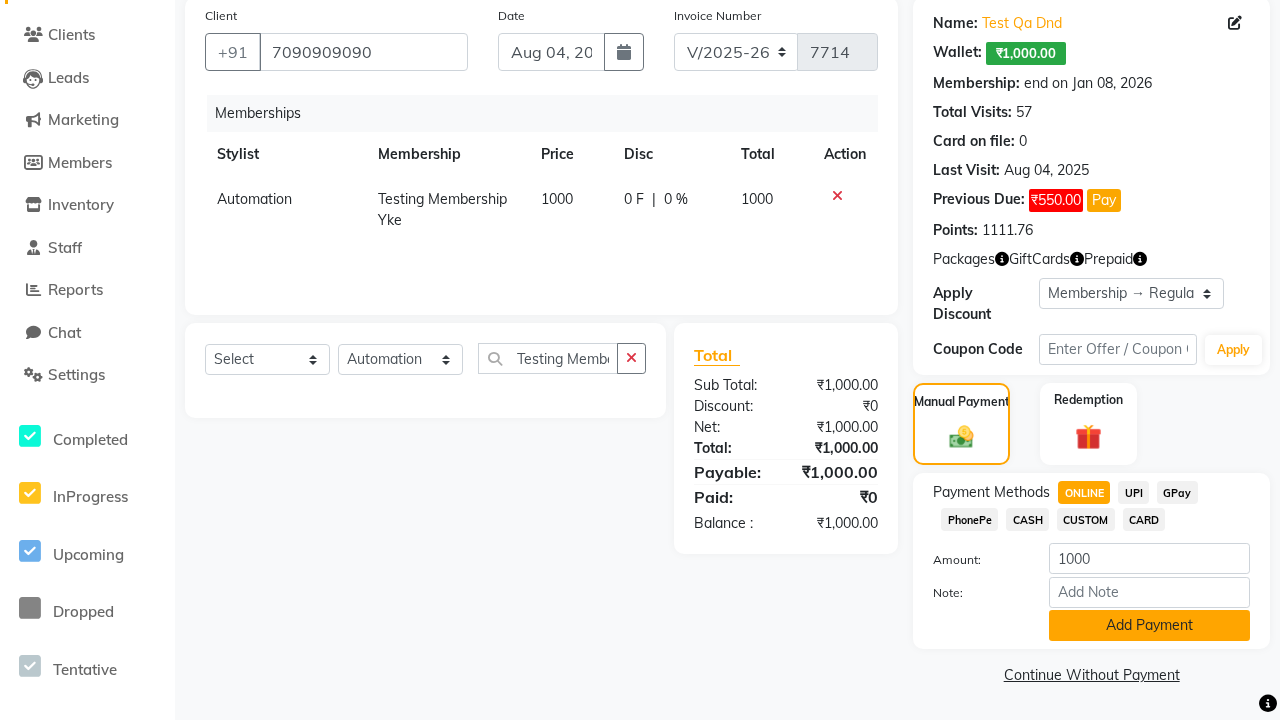 click on "Add Payment" 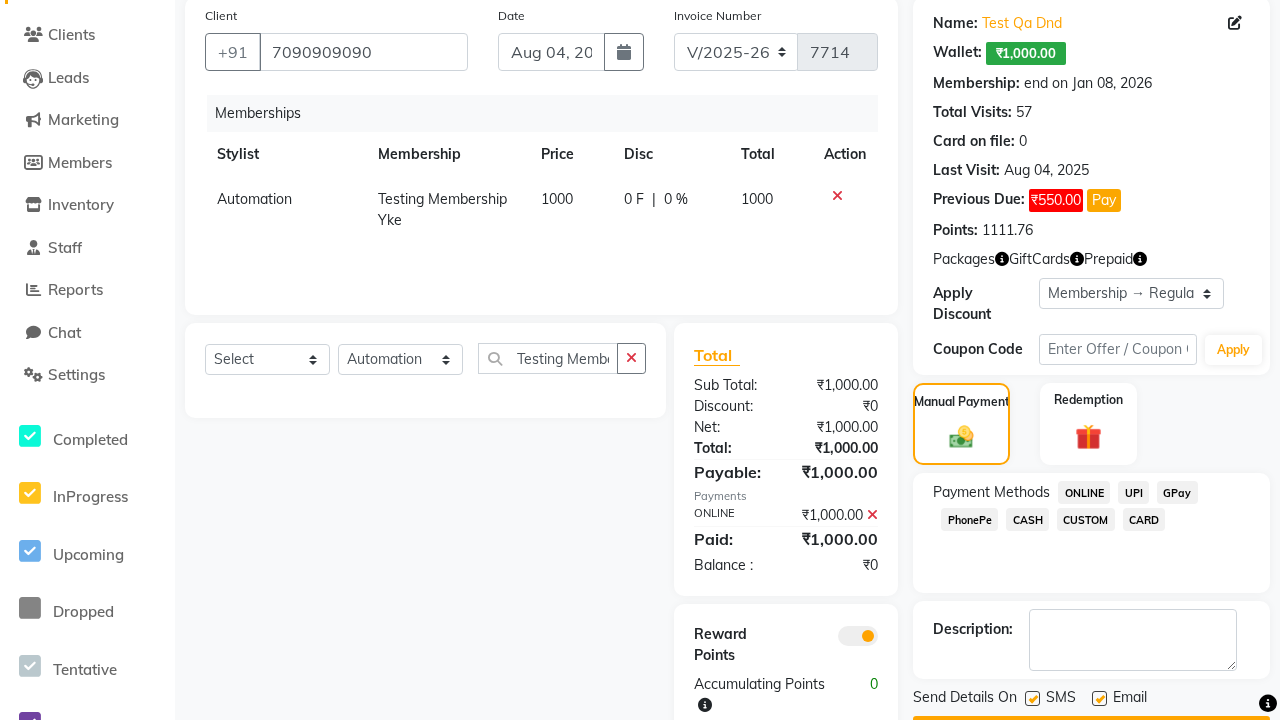 click 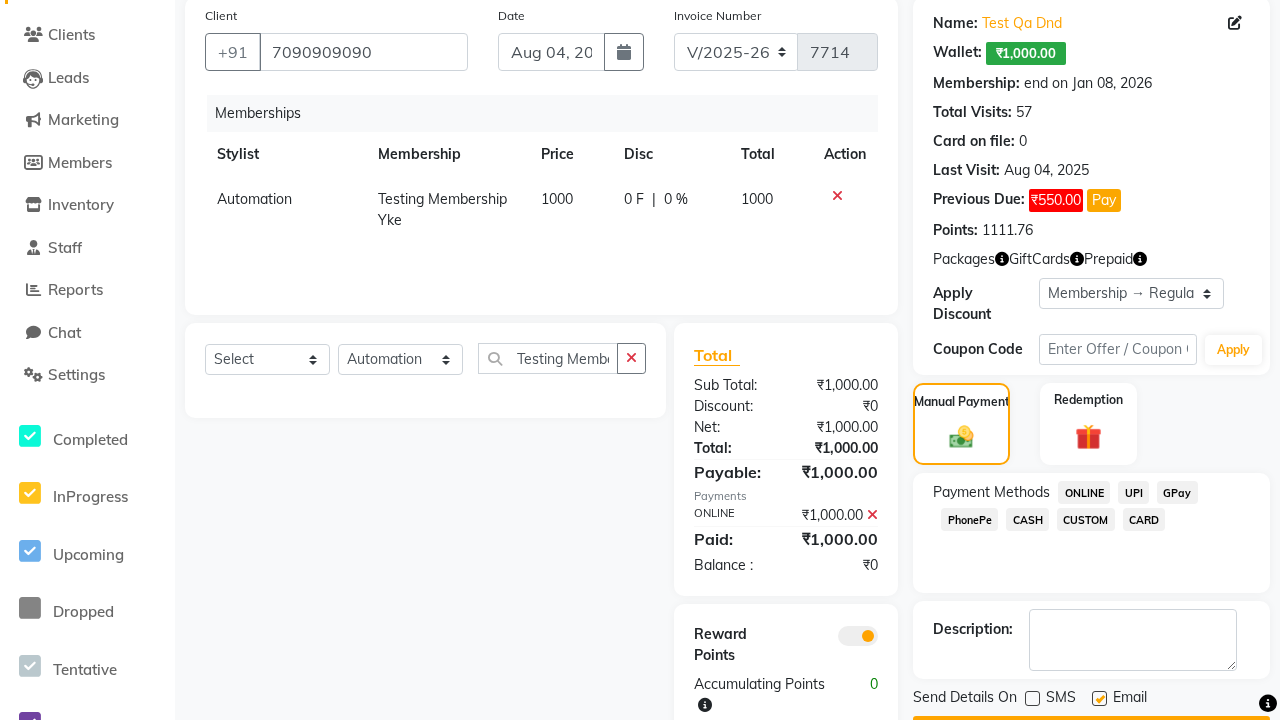 click 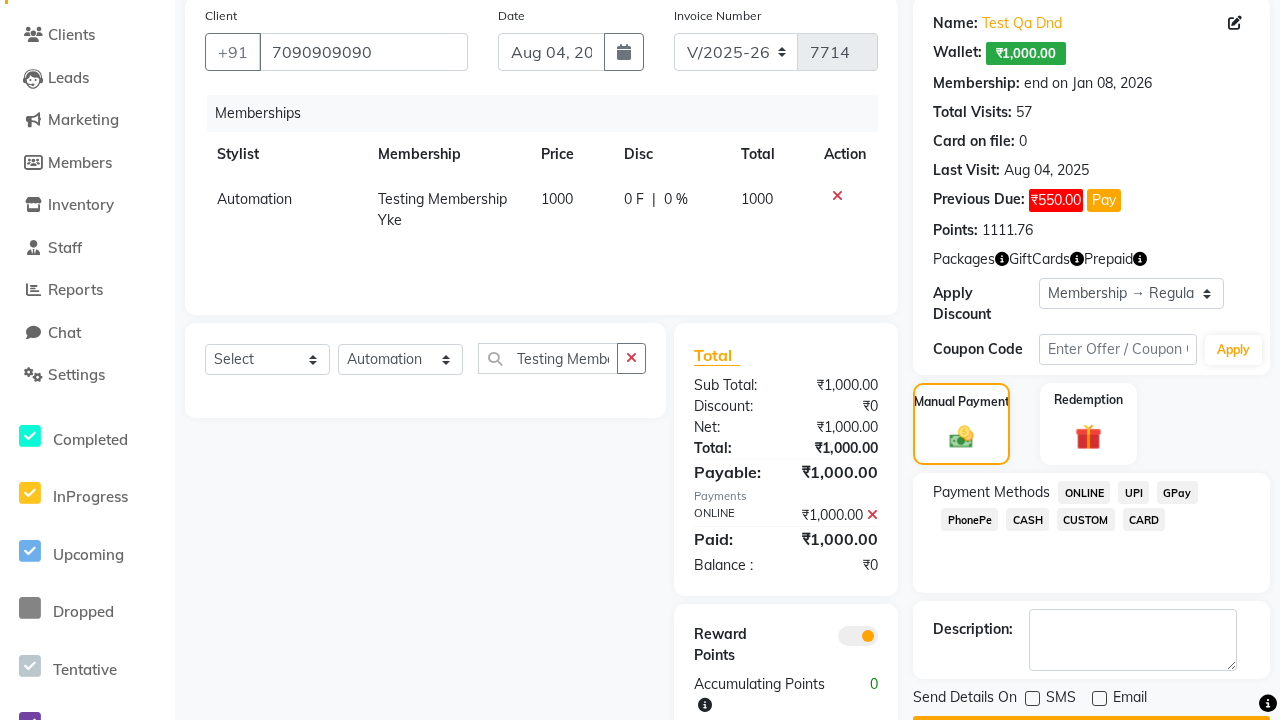 click on "Checkout" 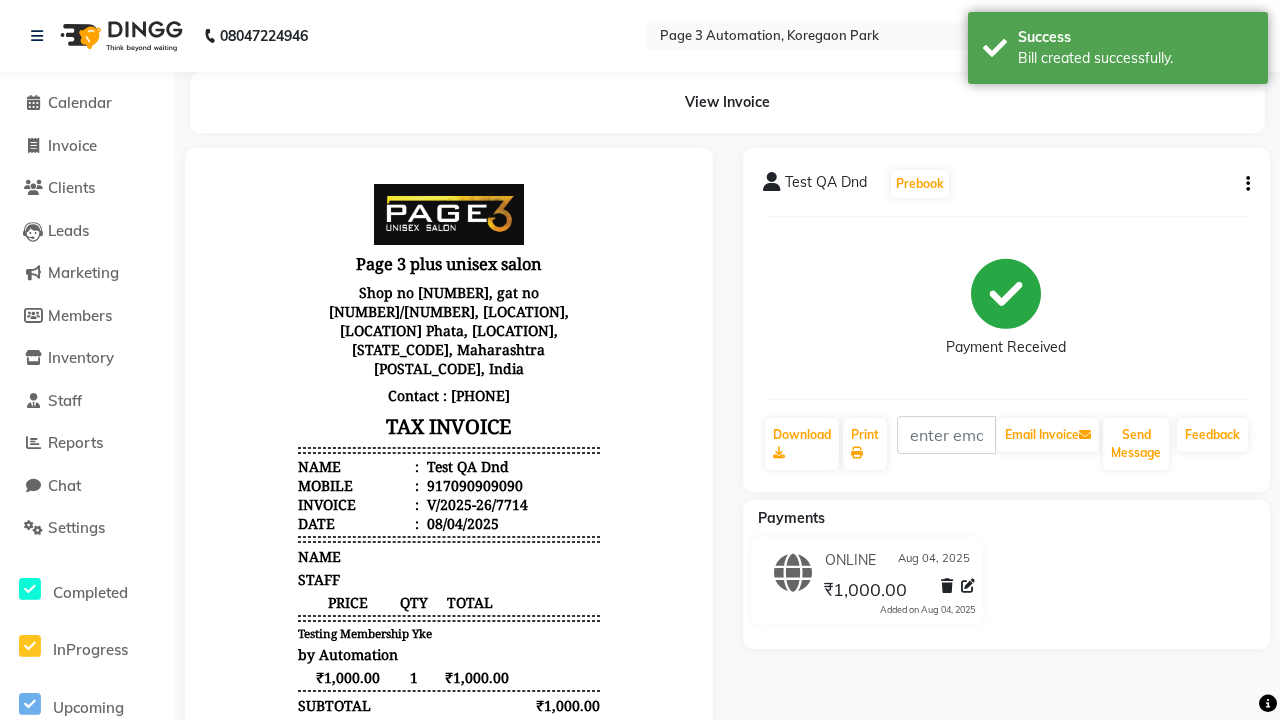 scroll, scrollTop: 0, scrollLeft: 0, axis: both 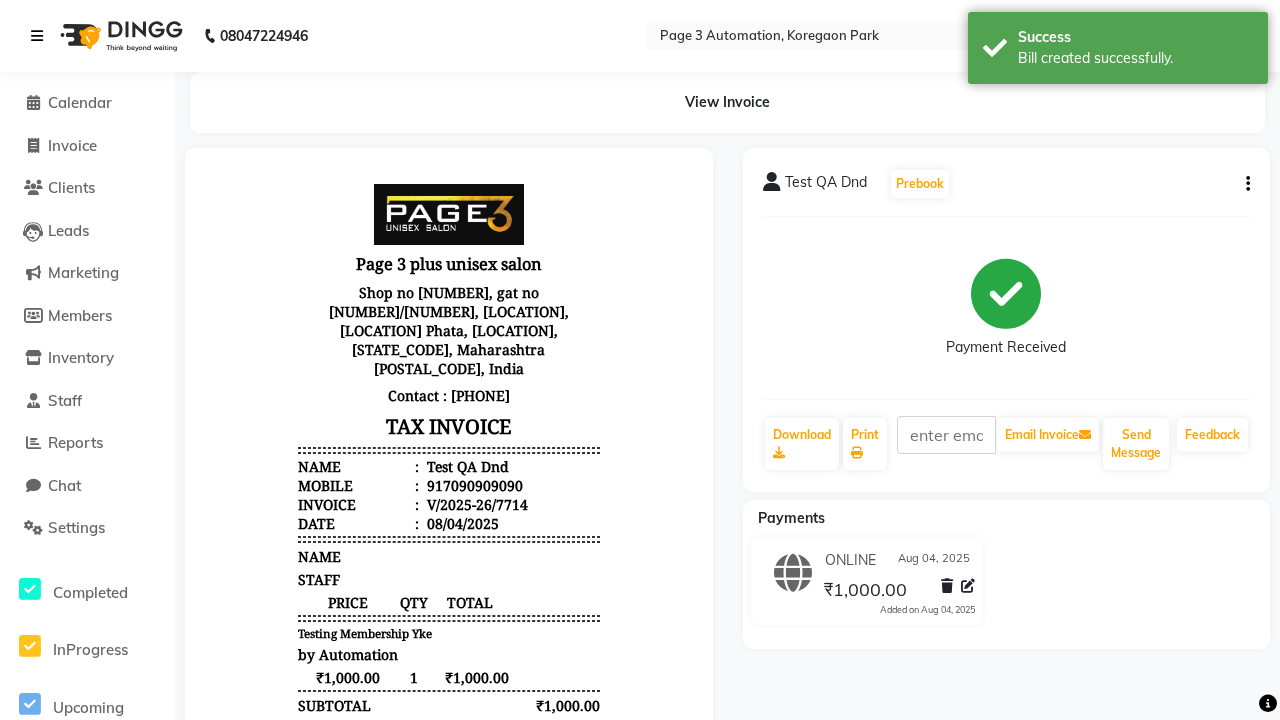 click on "Bill created successfully." at bounding box center (1135, 58) 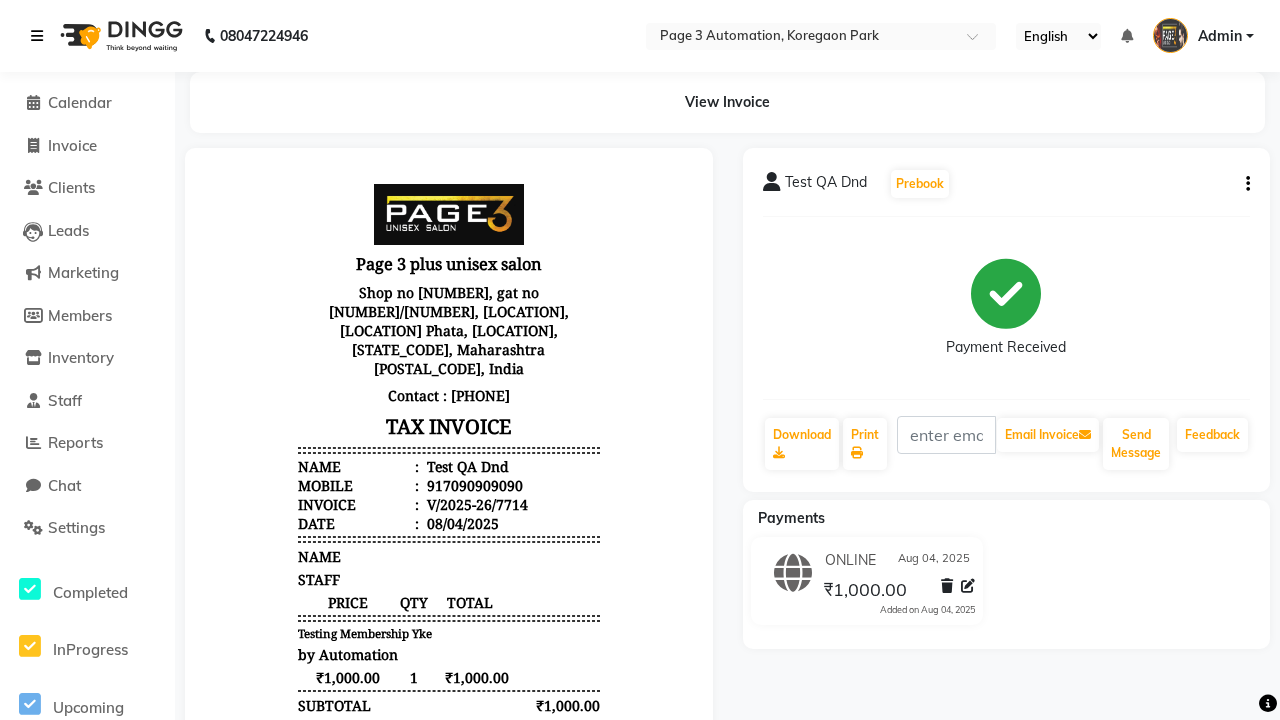 click at bounding box center (37, 36) 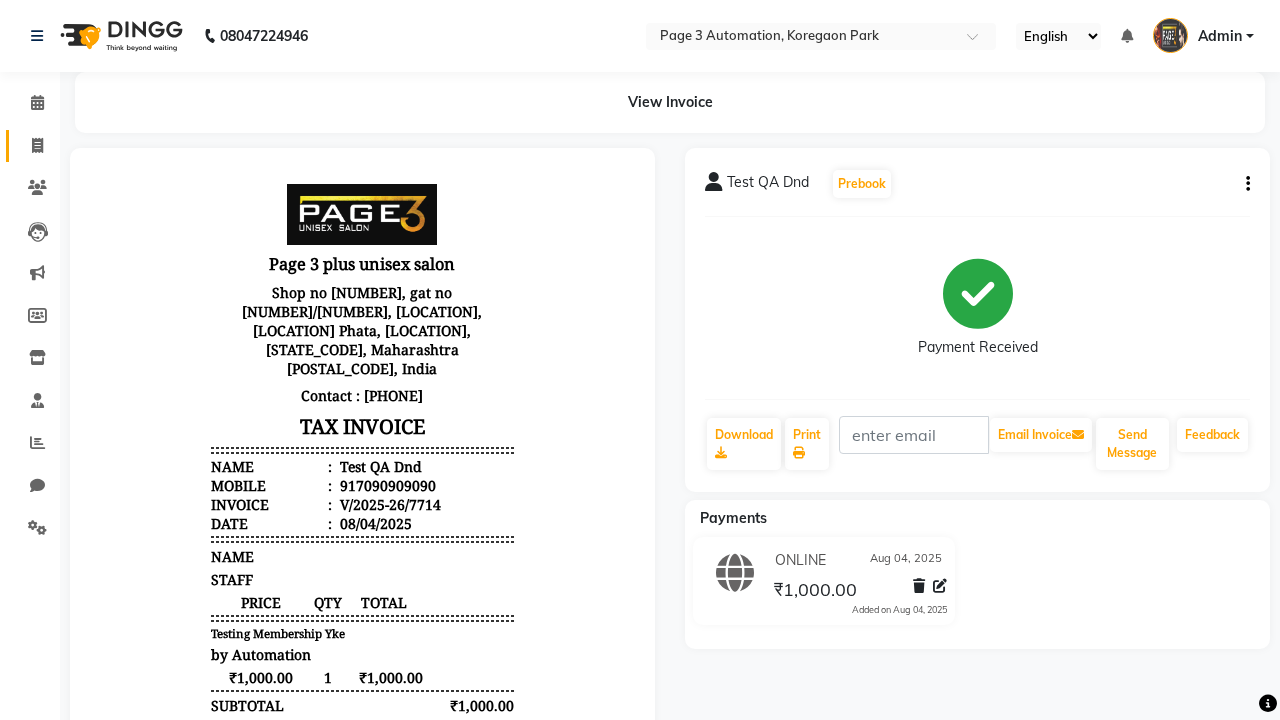 click 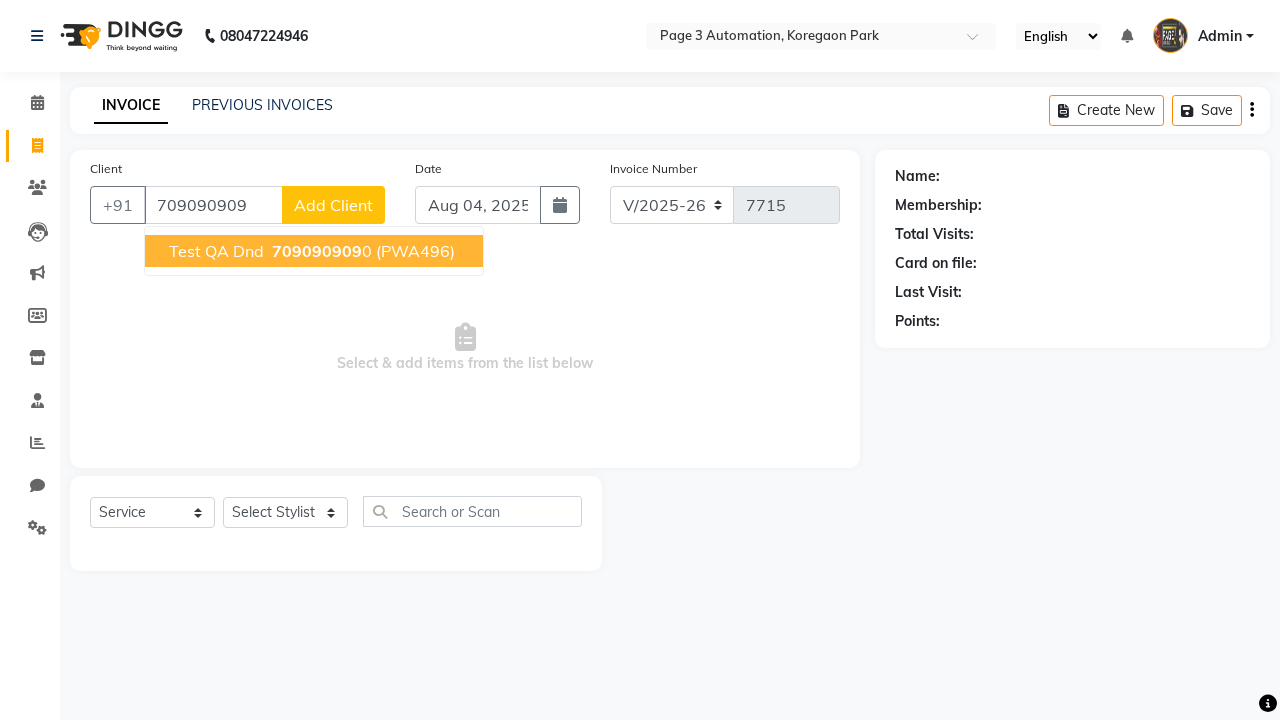 click on "709090909" at bounding box center [317, 251] 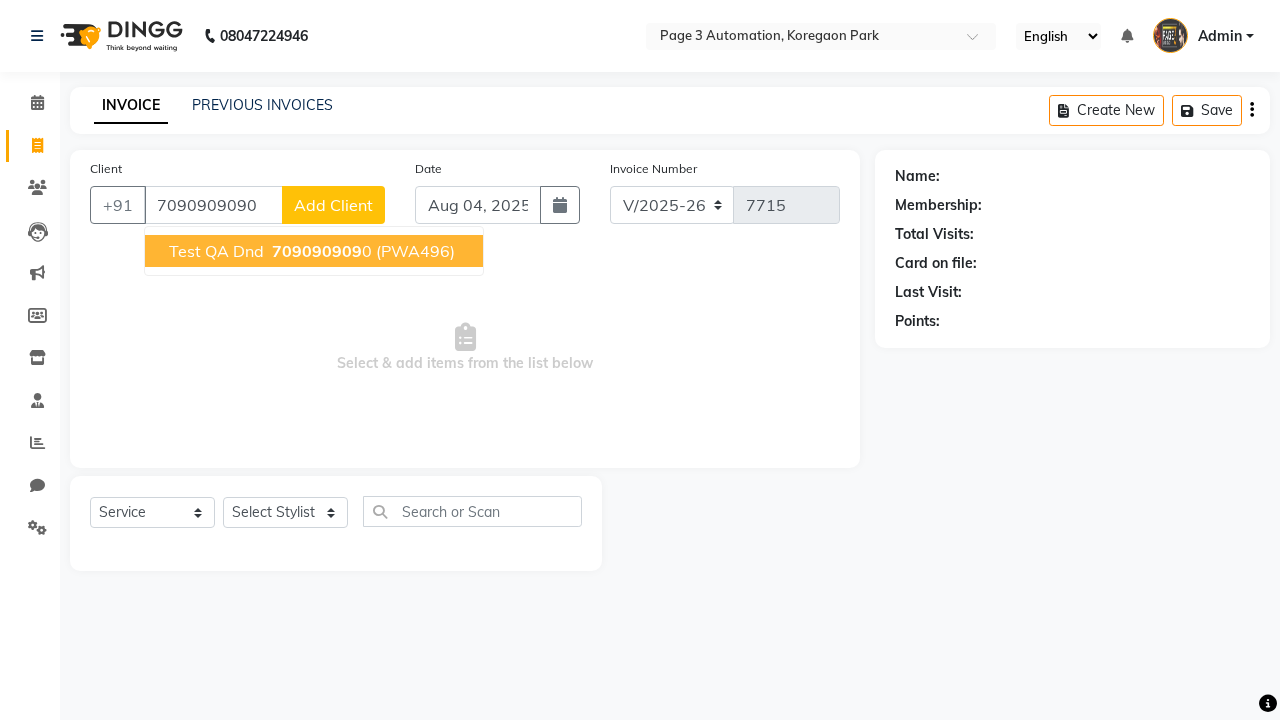 type on "7090909090" 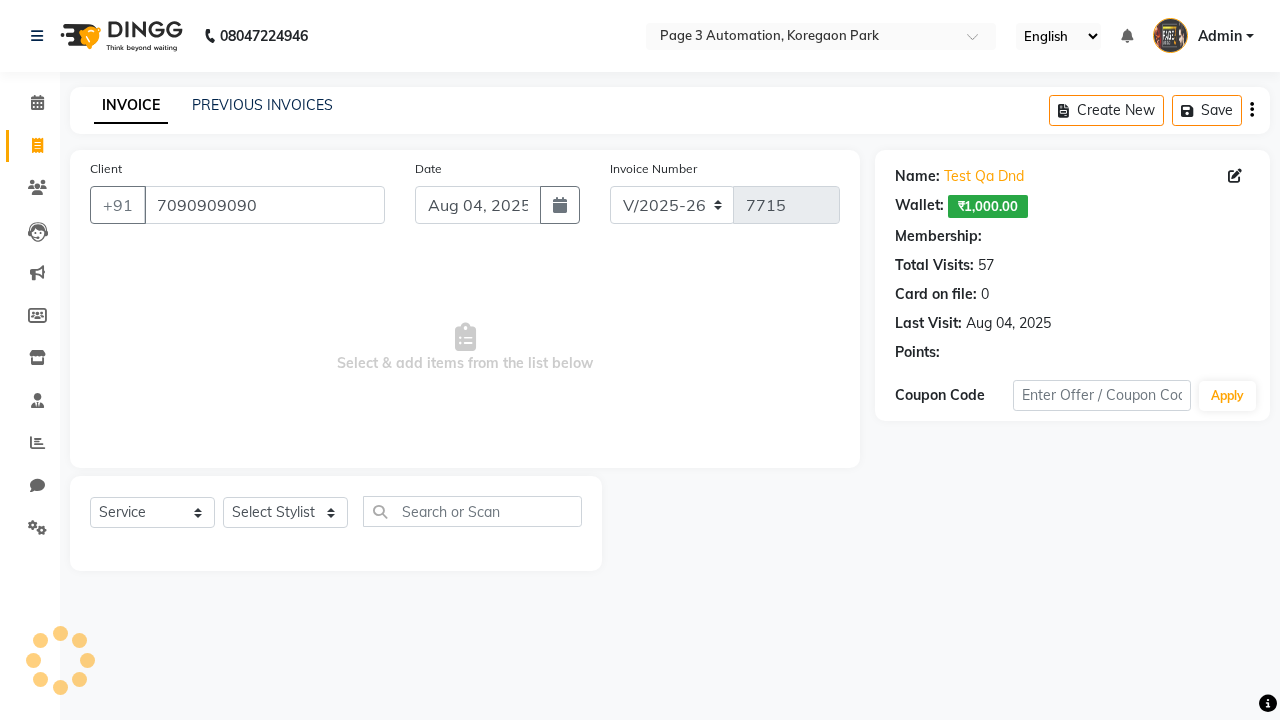 select on "1: Object" 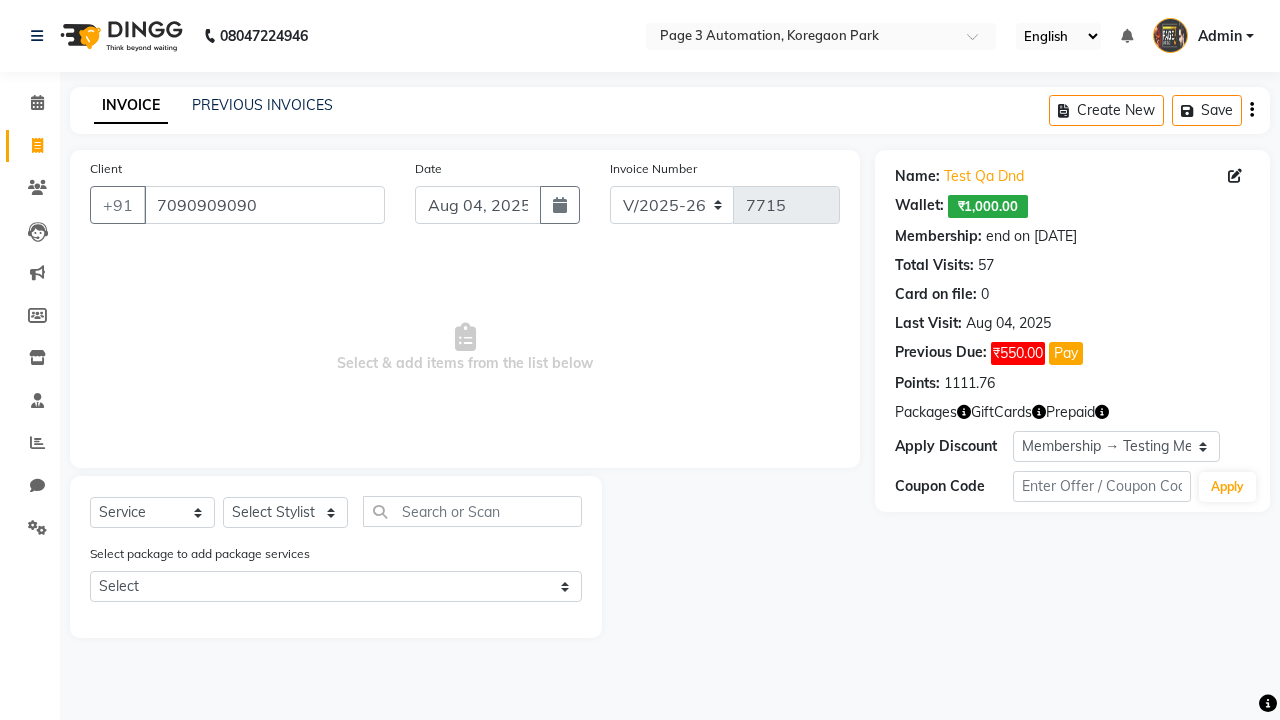select on "71572" 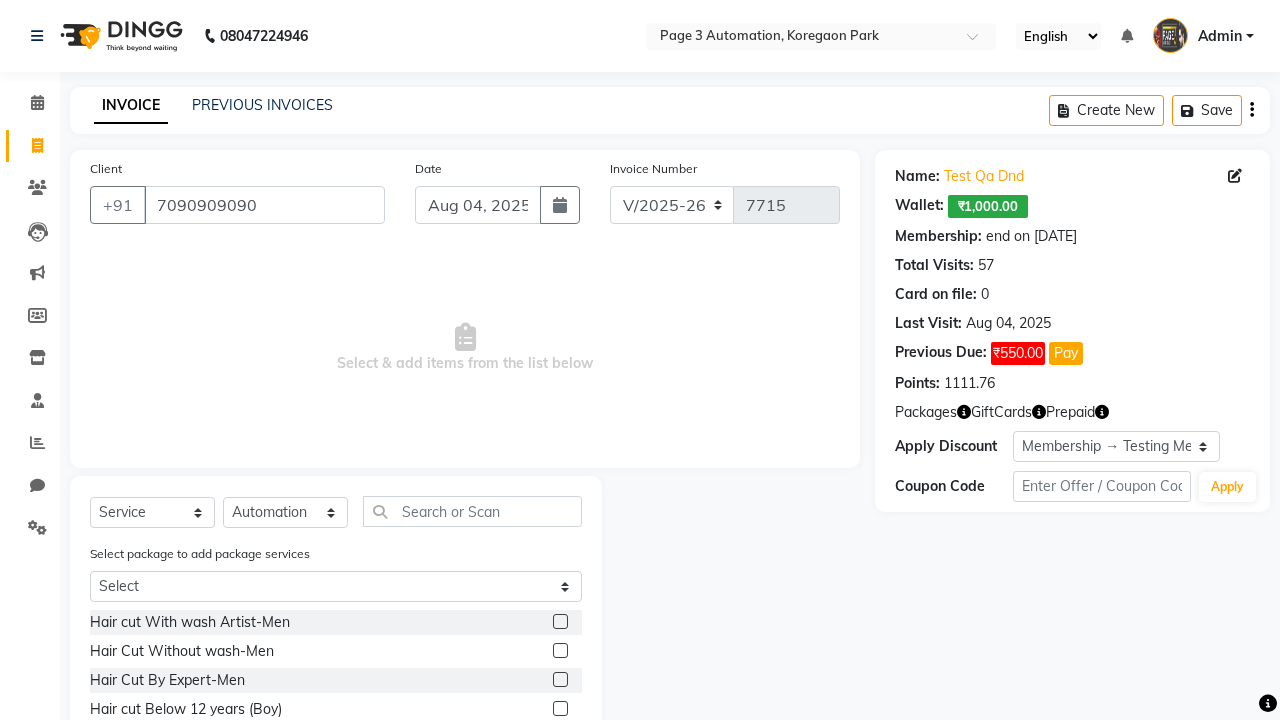 click 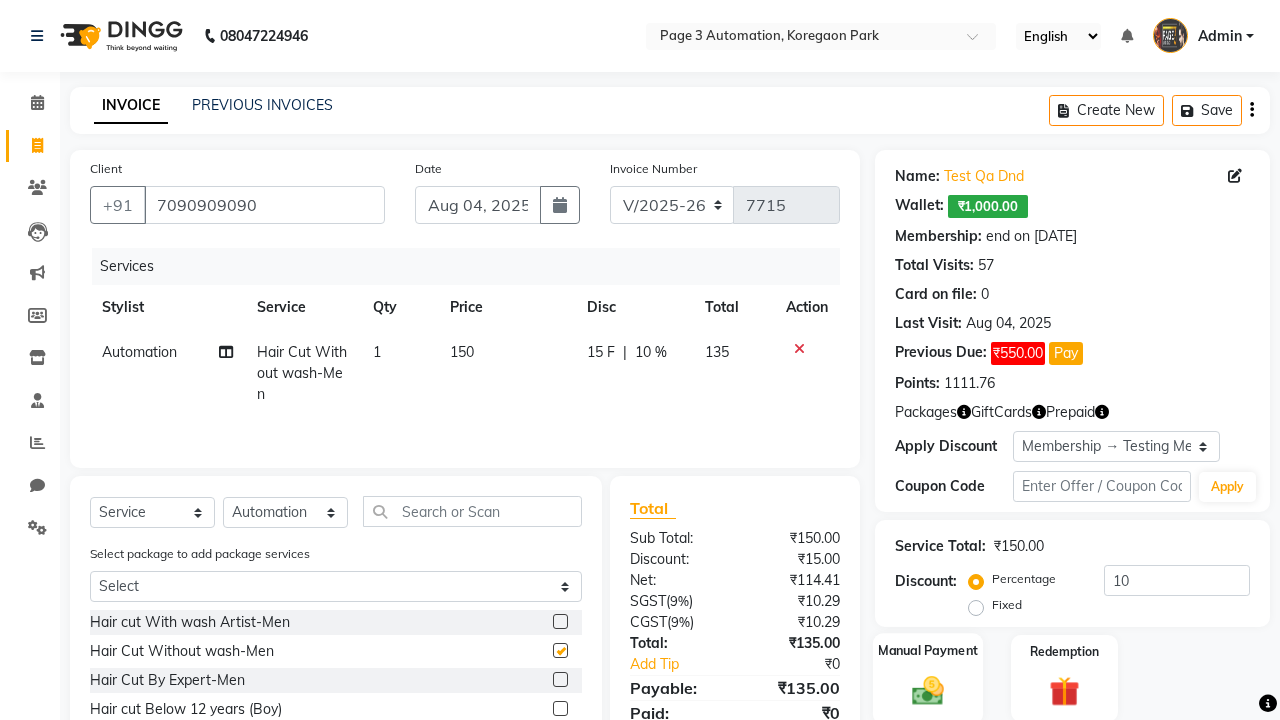 click 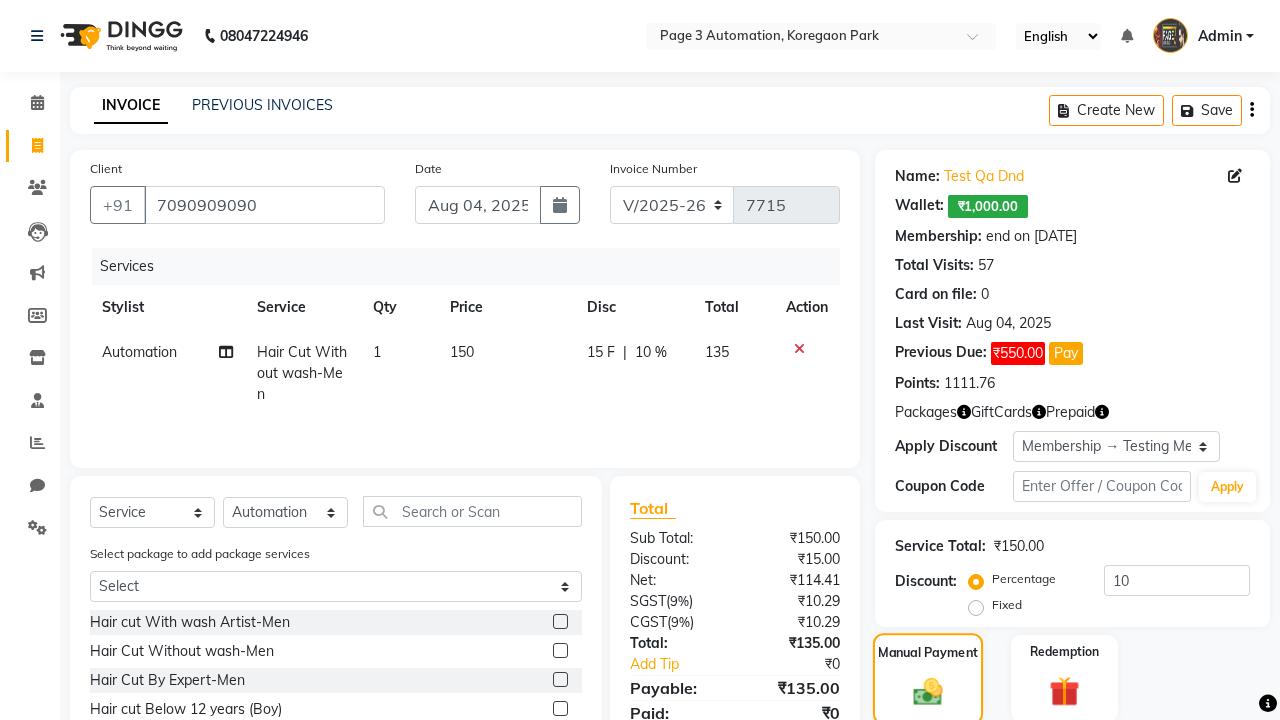 checkbox on "false" 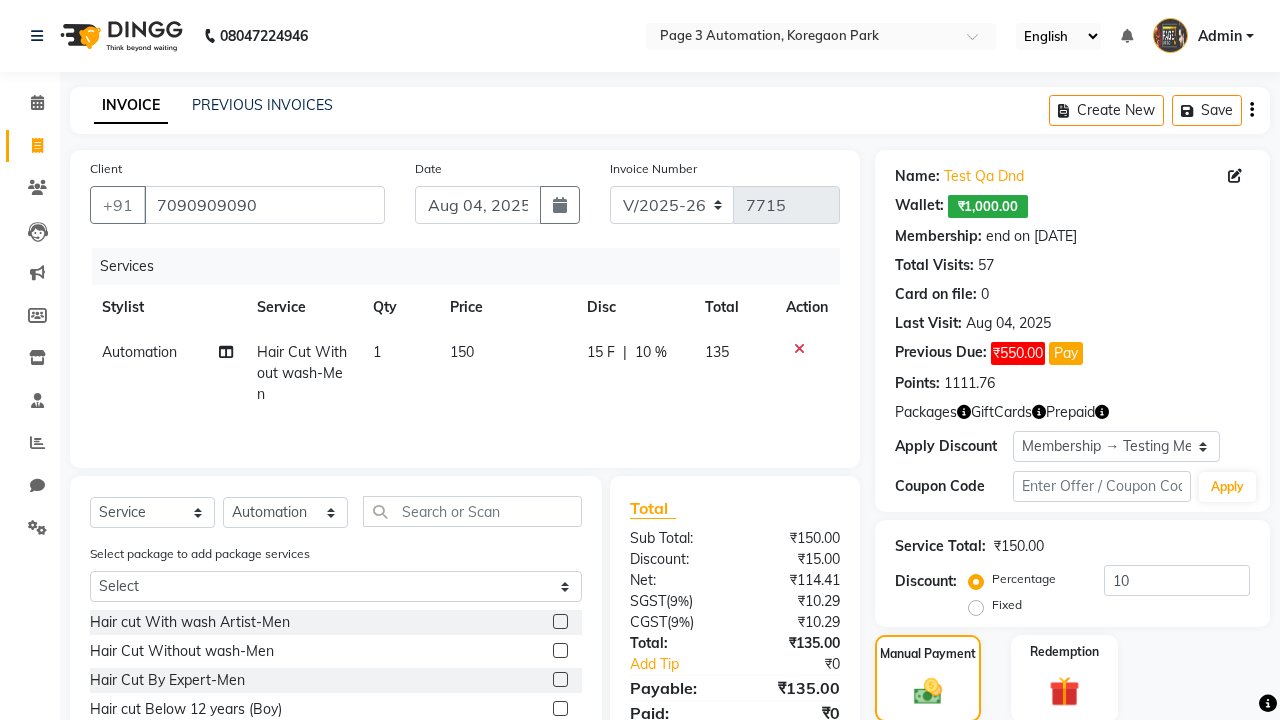 click on "ONLINE" 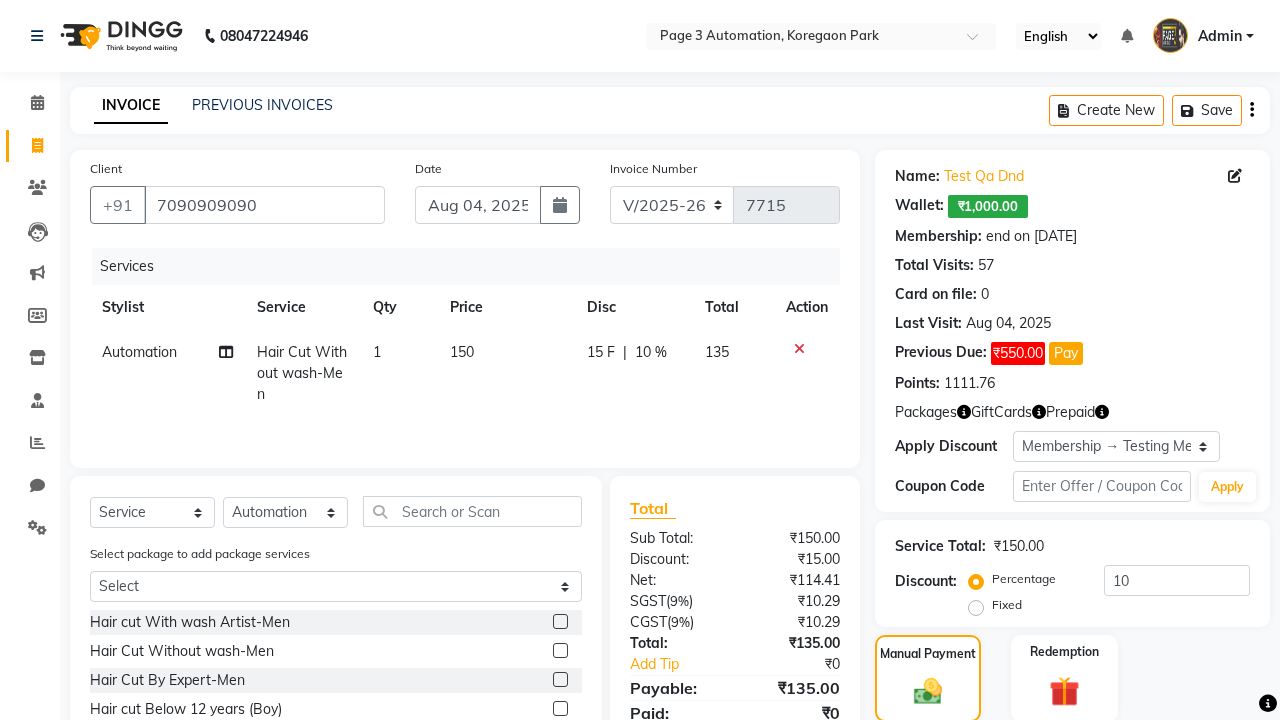 scroll, scrollTop: 201, scrollLeft: 0, axis: vertical 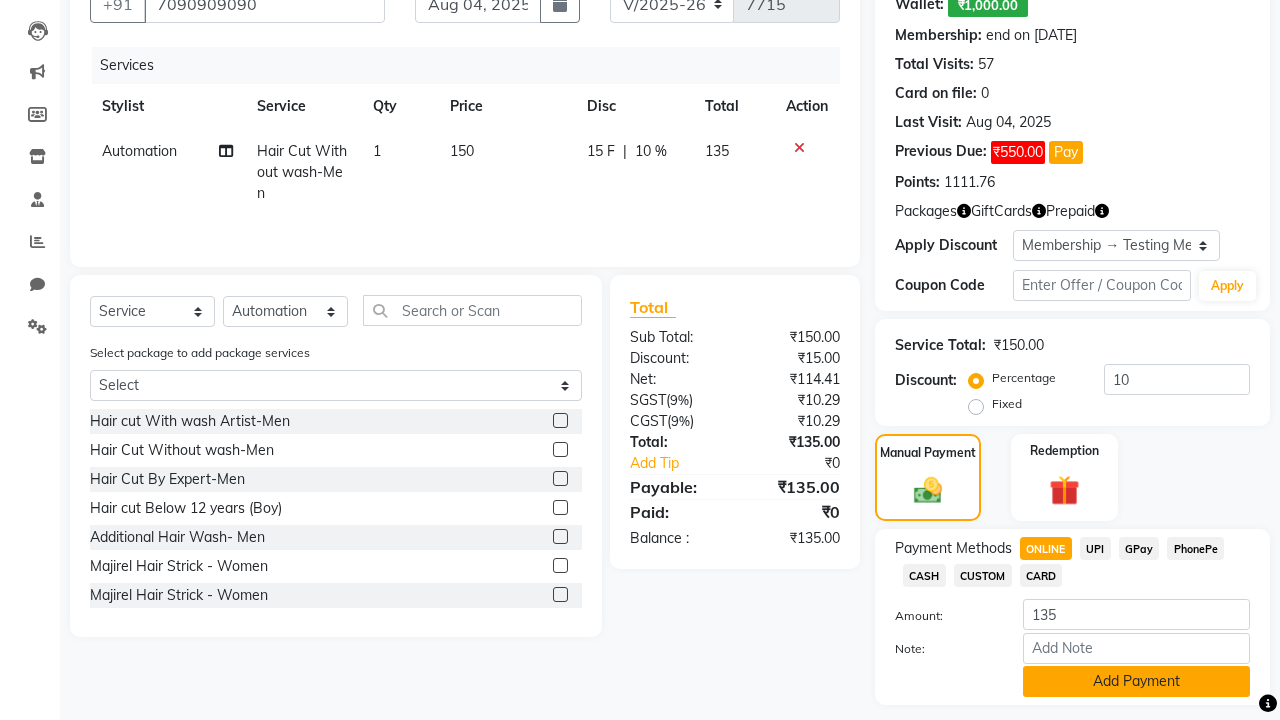 click on "Add Payment" 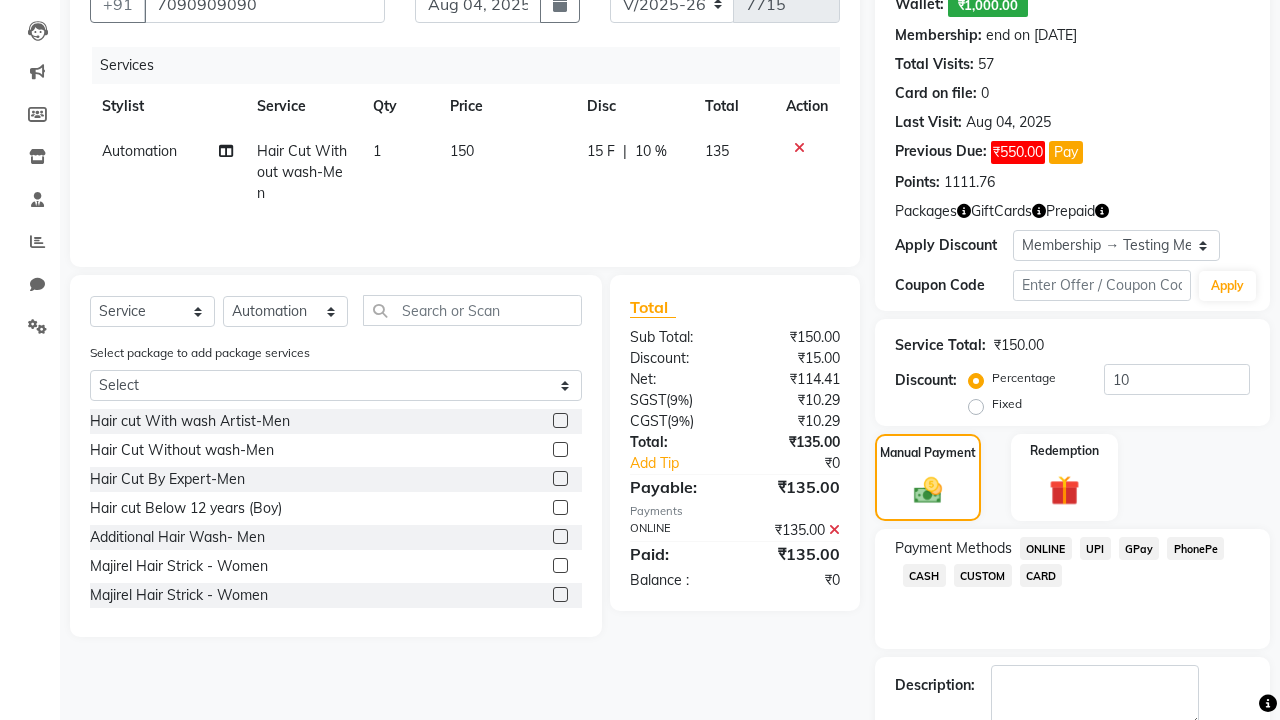click 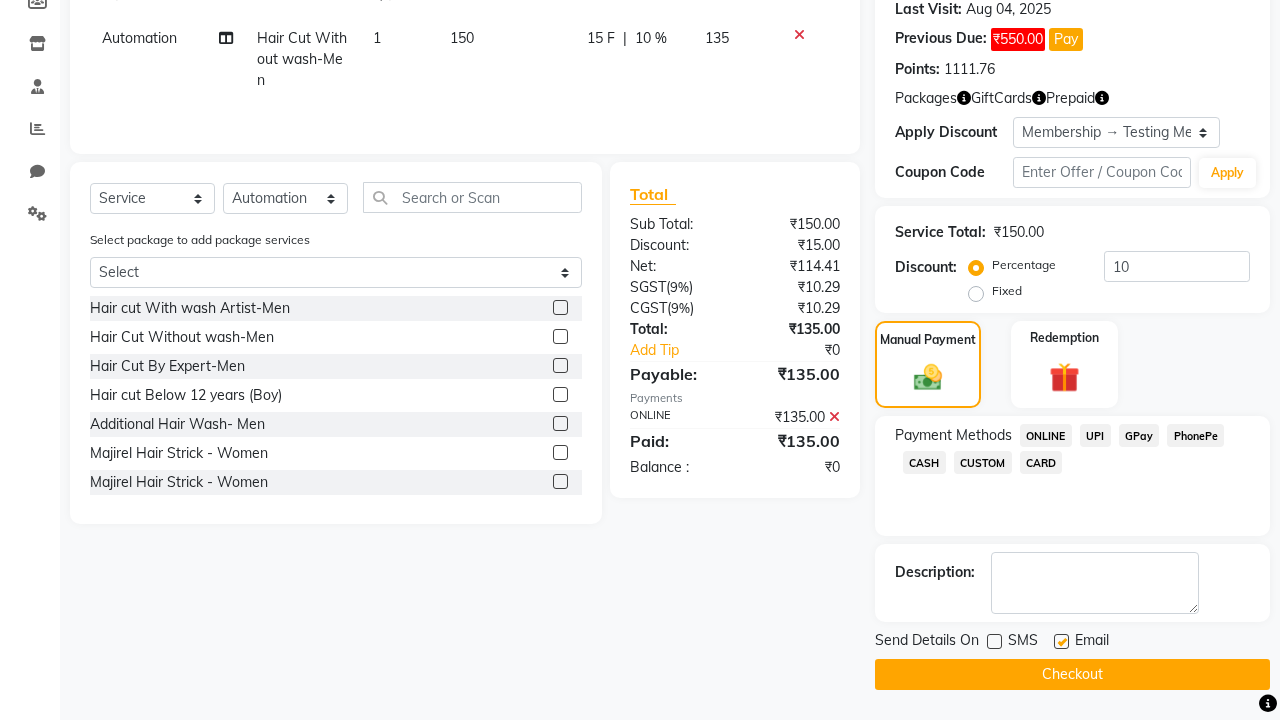 click 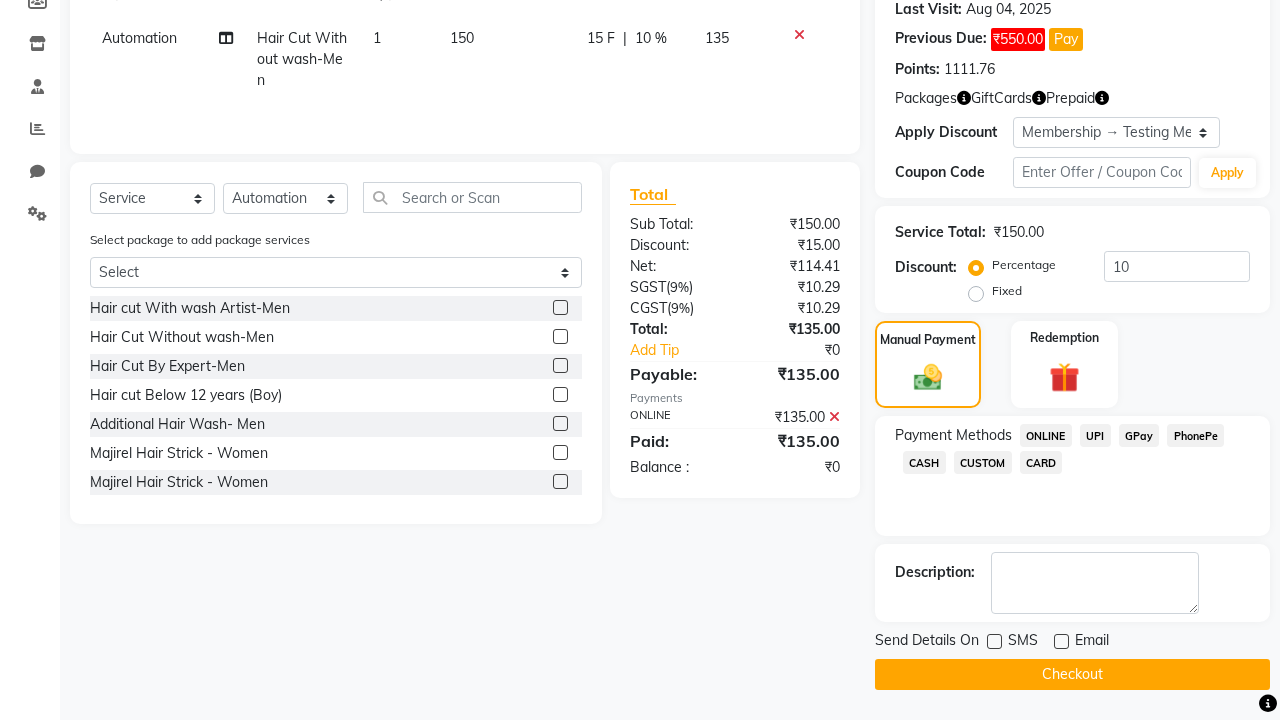 click on "Checkout" 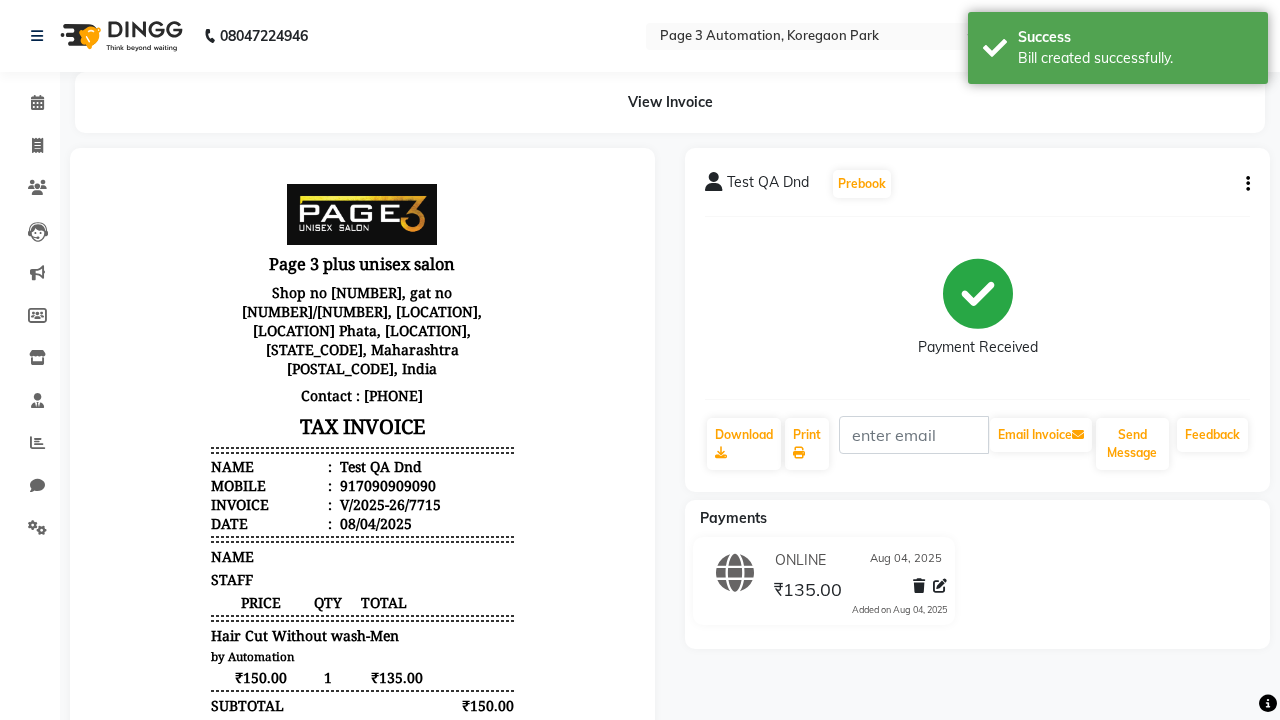 scroll, scrollTop: 0, scrollLeft: 0, axis: both 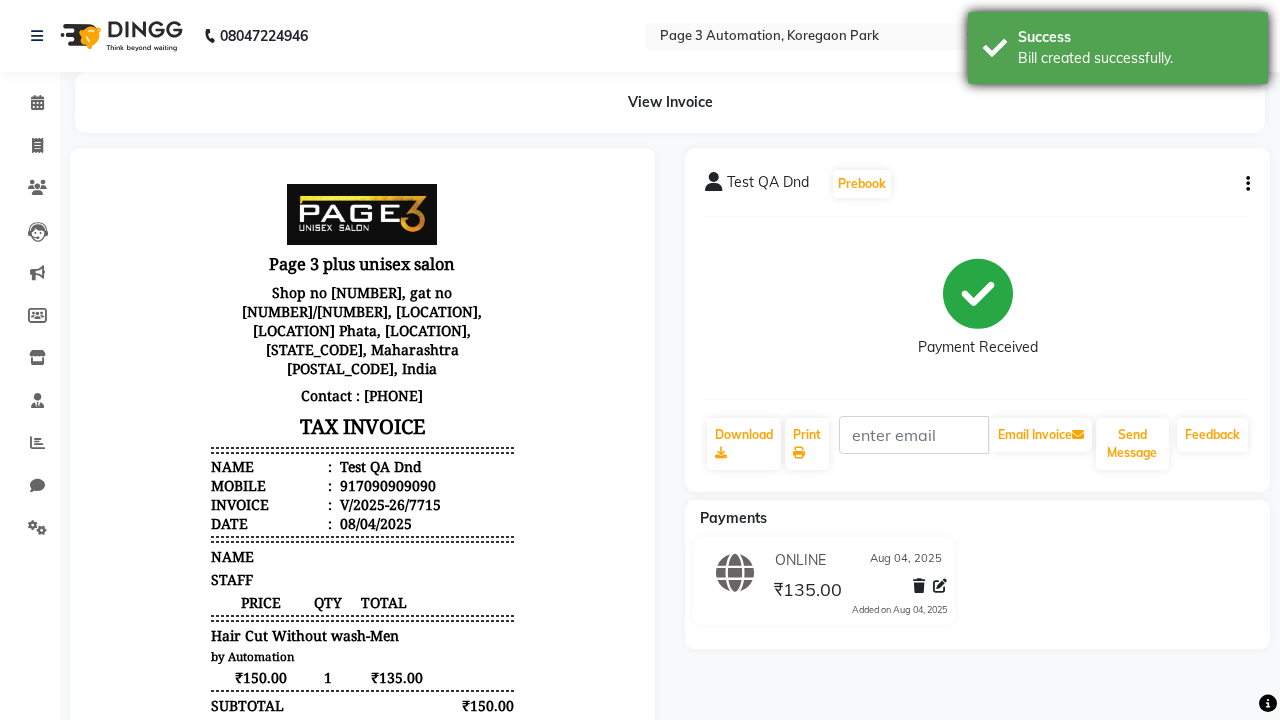 click on "Bill created successfully." at bounding box center [1135, 58] 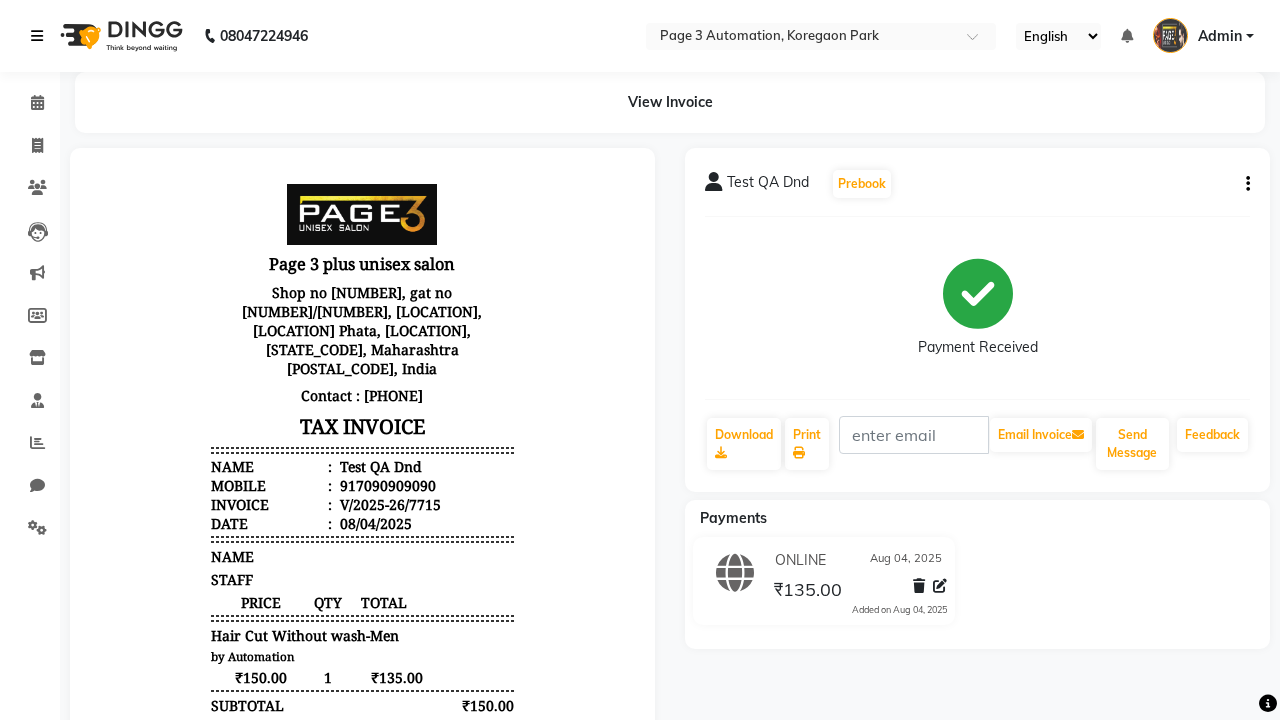 click at bounding box center [37, 36] 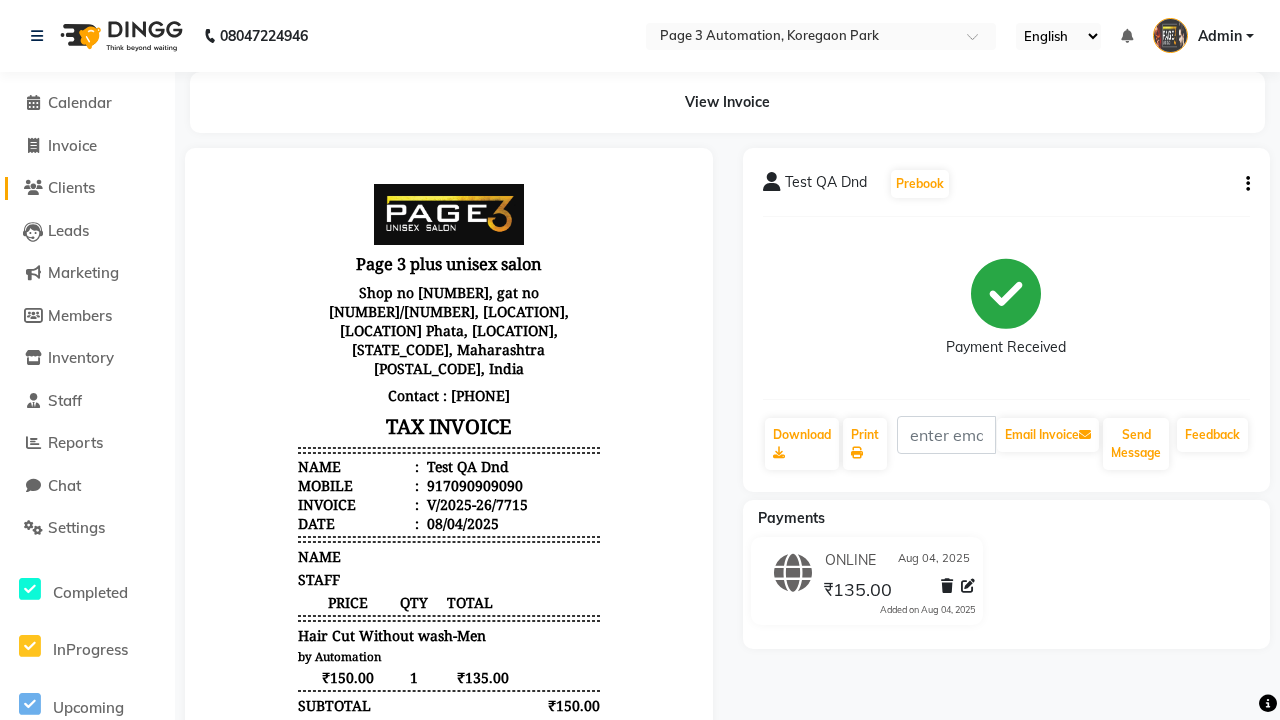 click on "Clients" 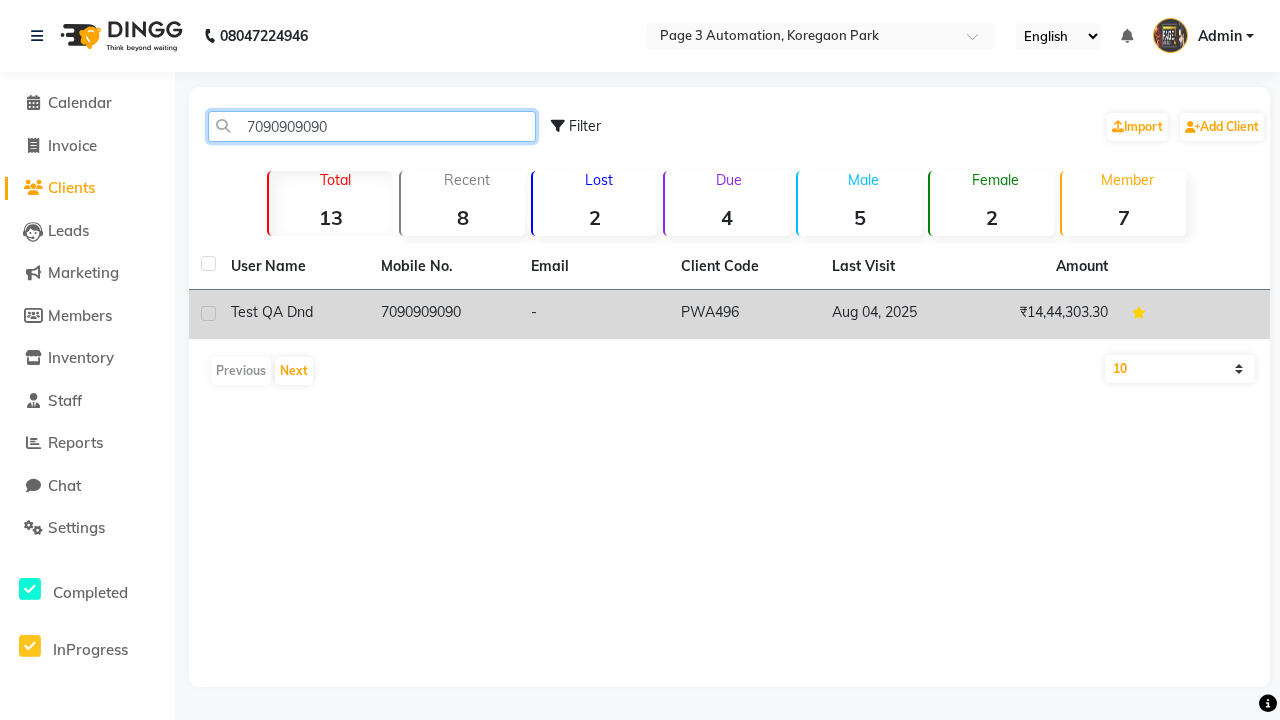 type on "7090909090" 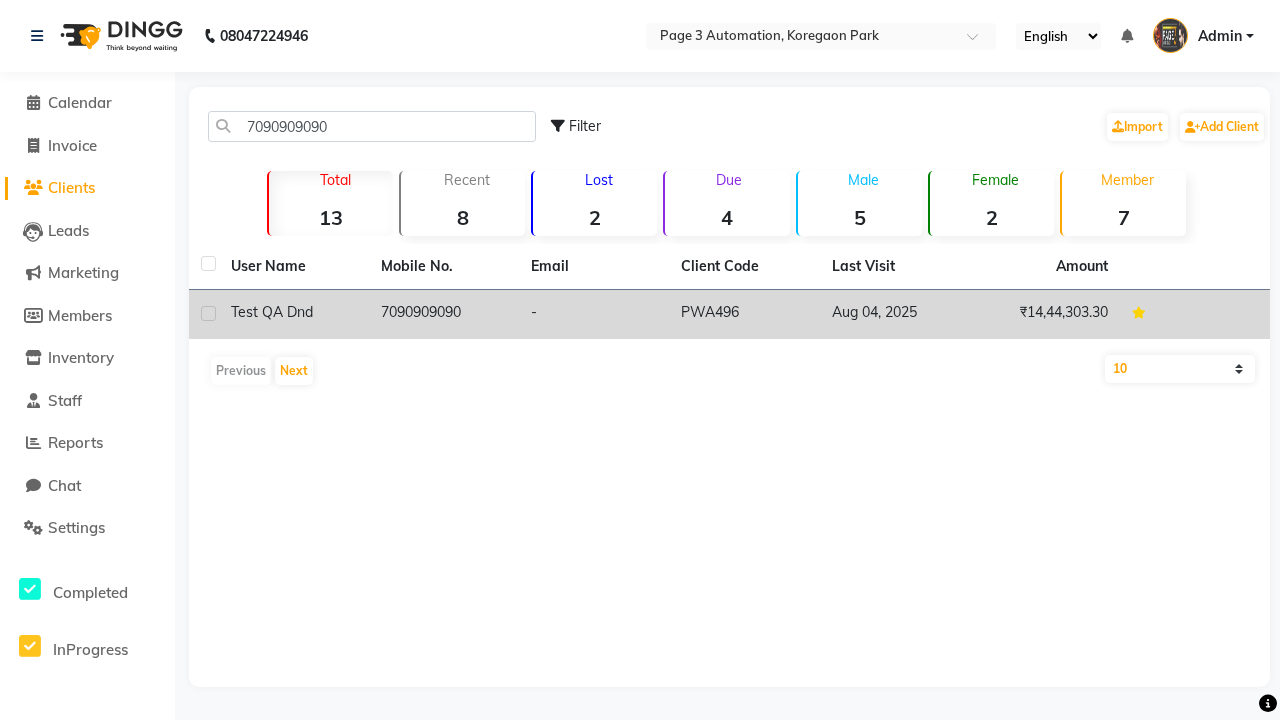 click on "7090909090" 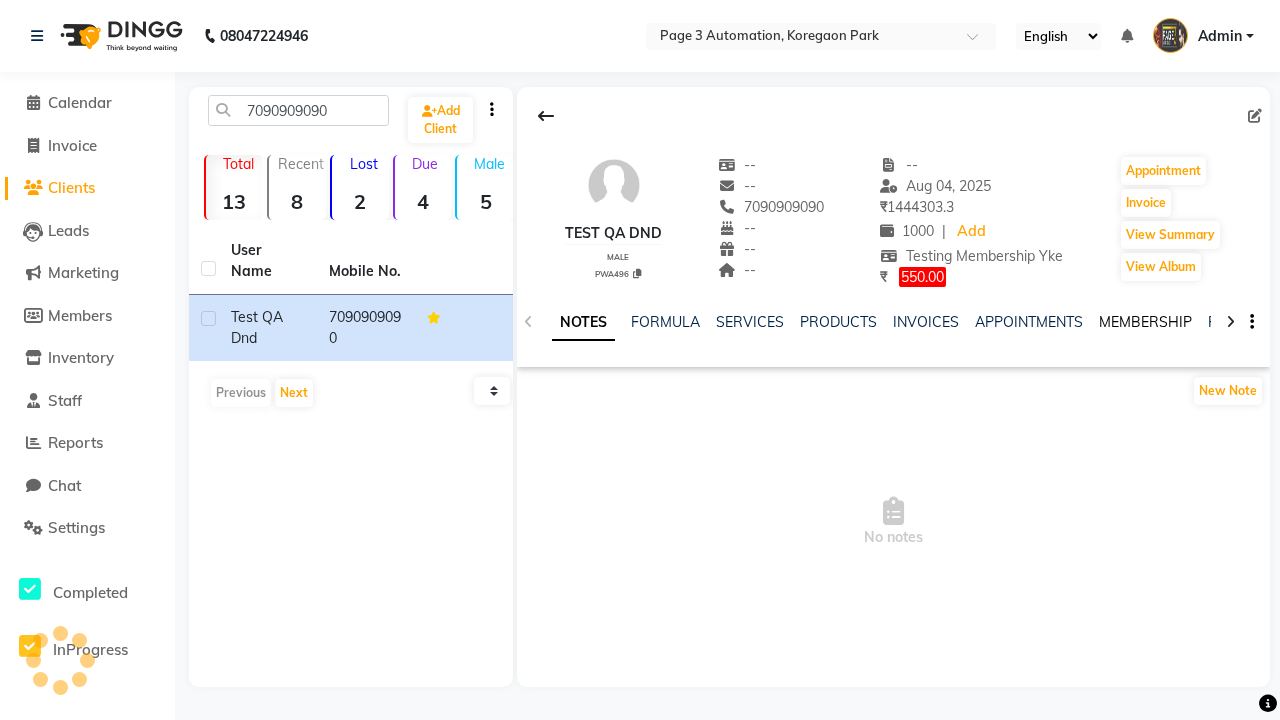 click on "MEMBERSHIP" 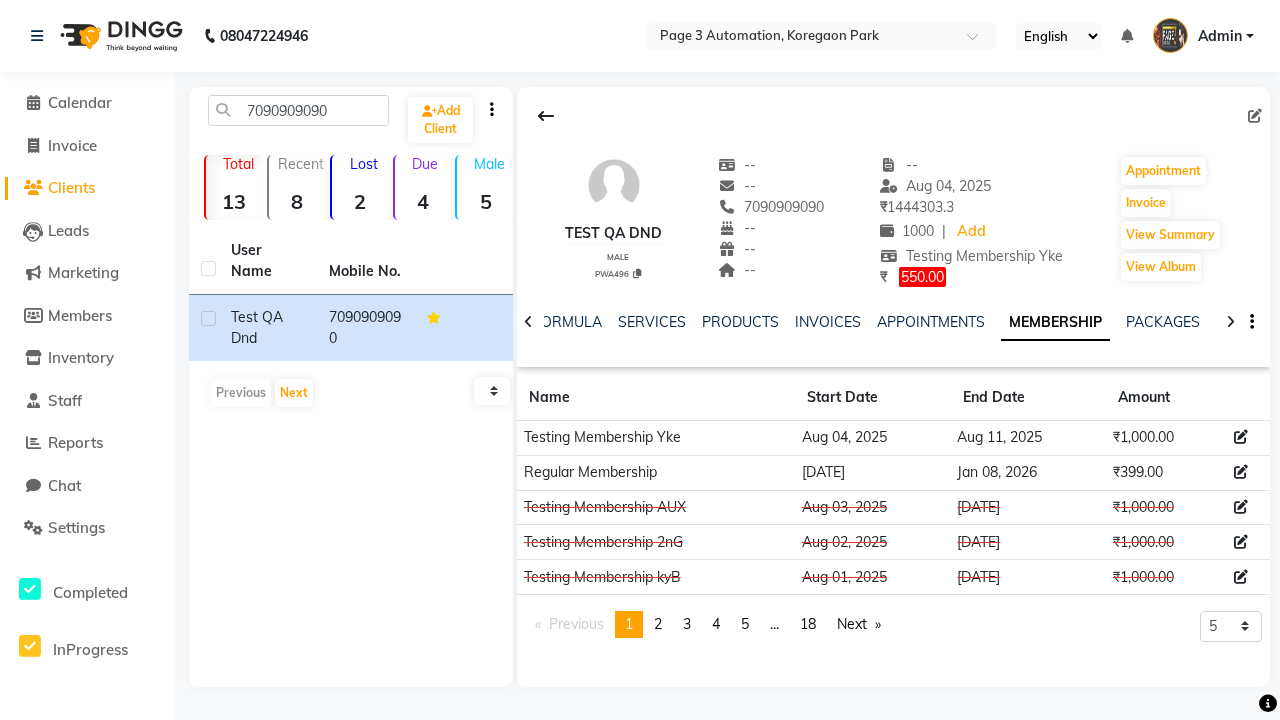 click 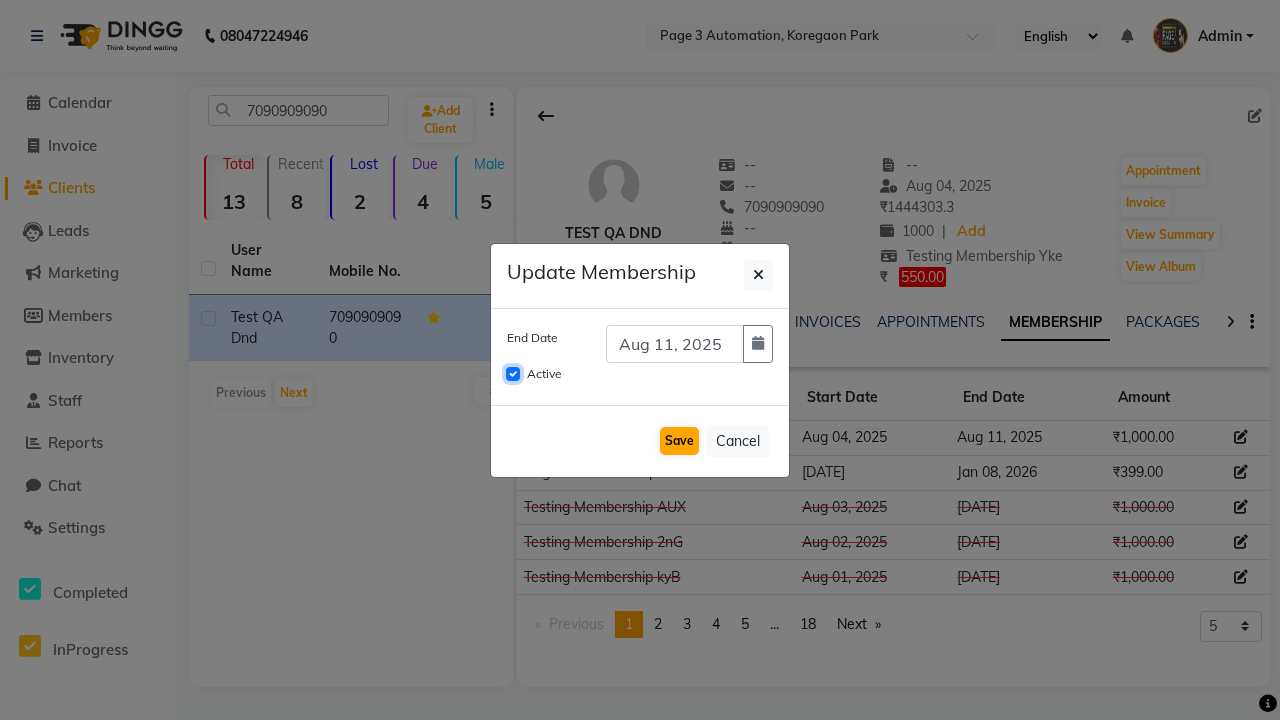 click on "Active" at bounding box center (513, 374) 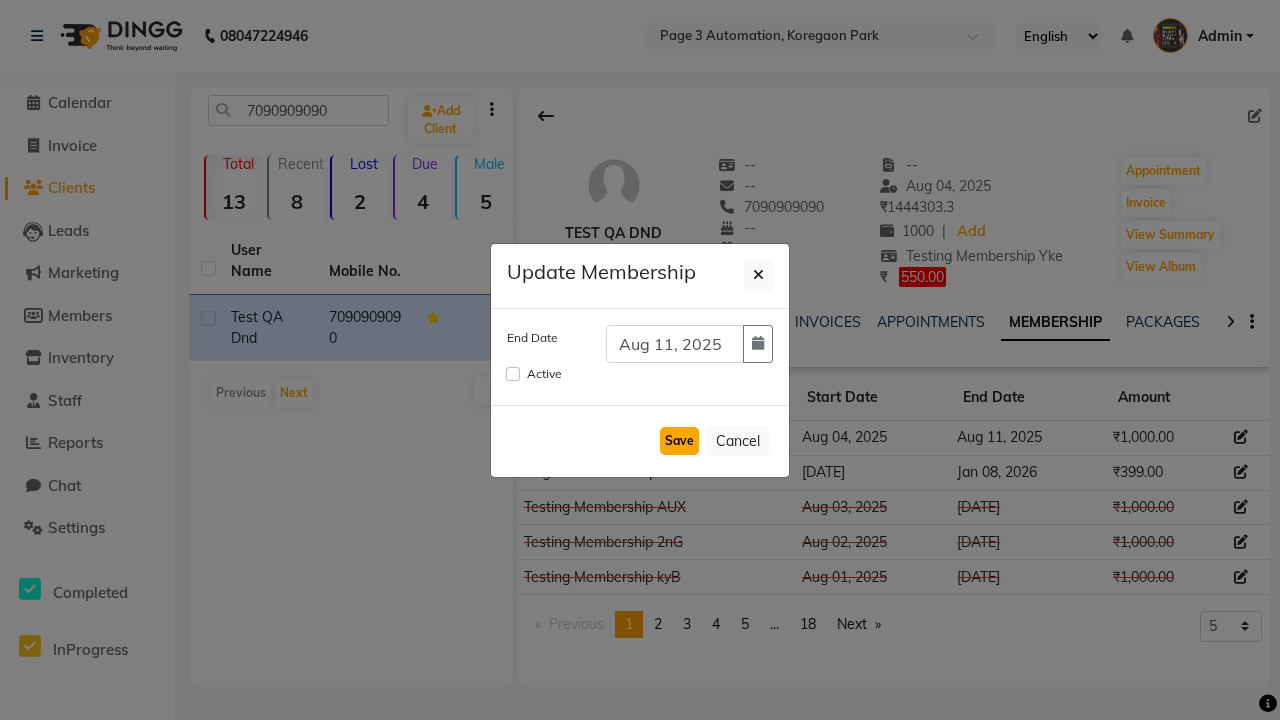 click on "Save" 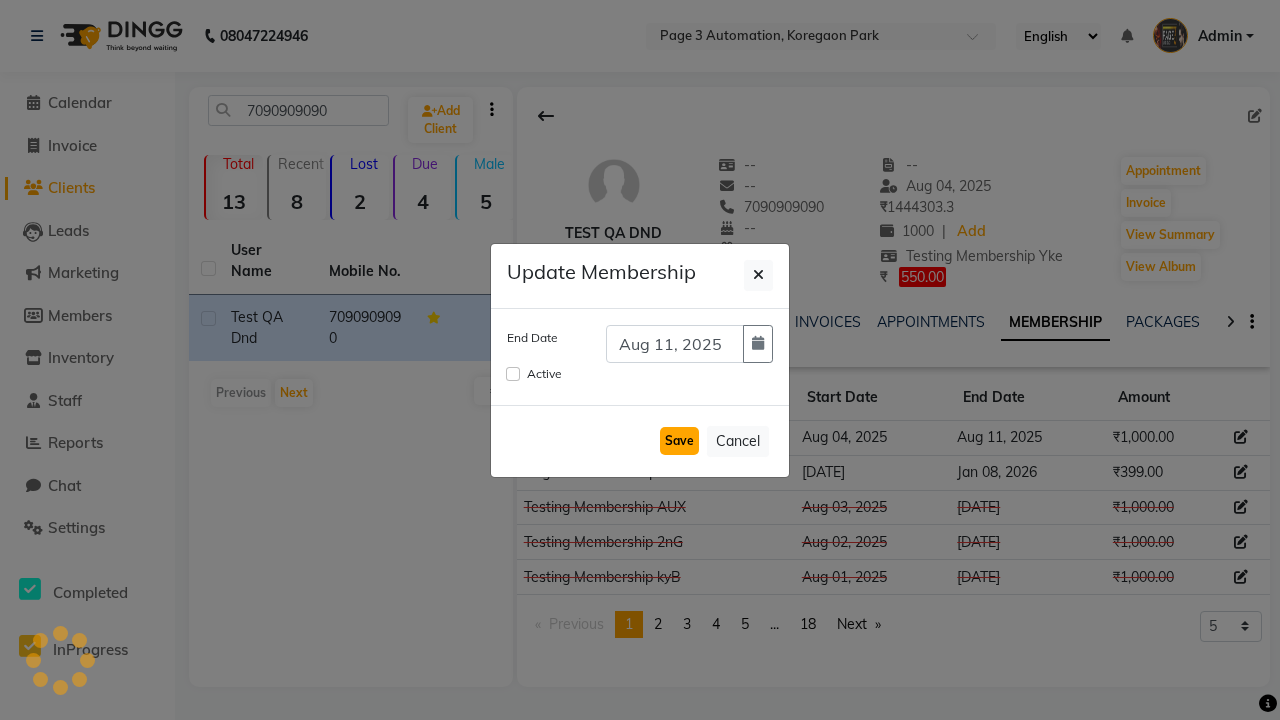 type 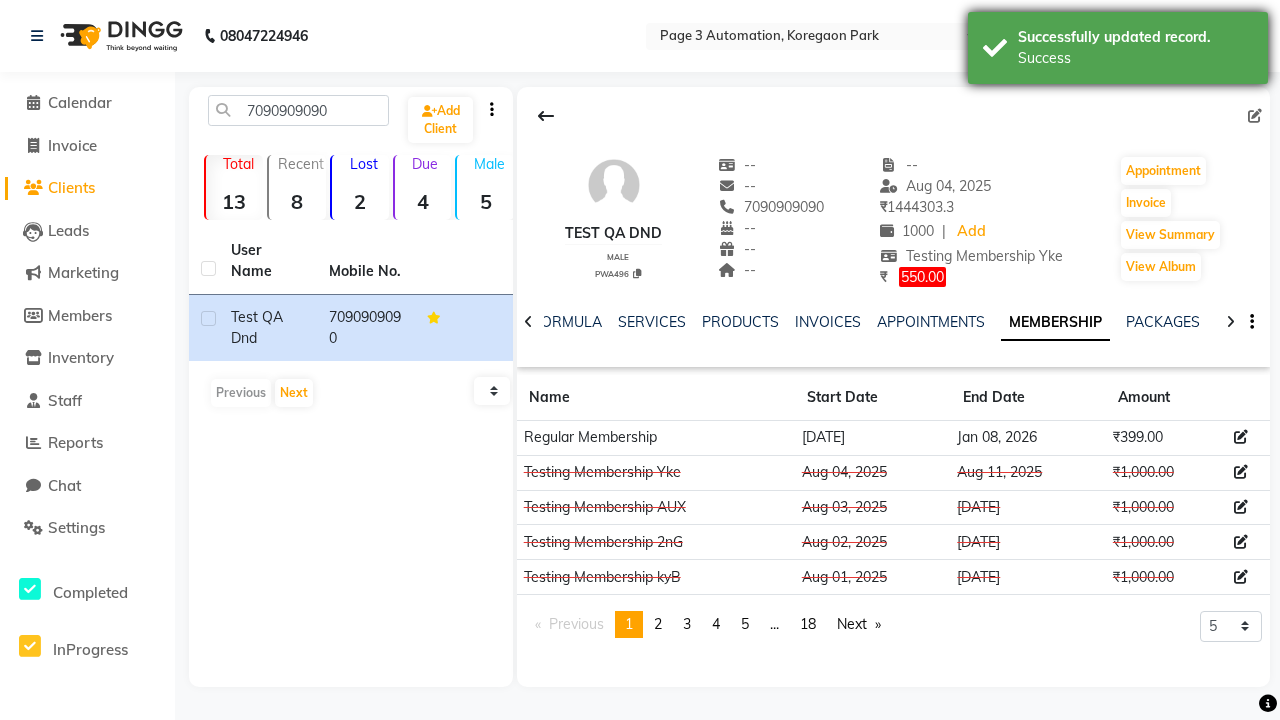 click on "Success" at bounding box center [1135, 58] 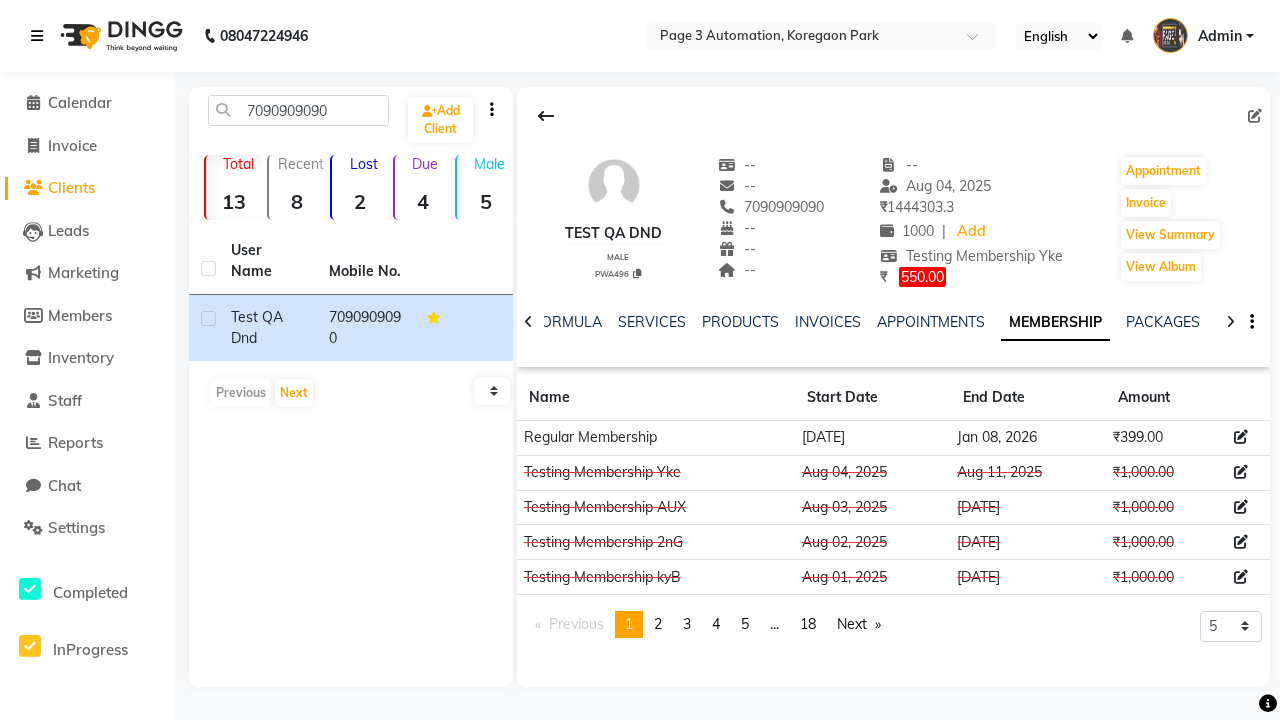 click at bounding box center [37, 36] 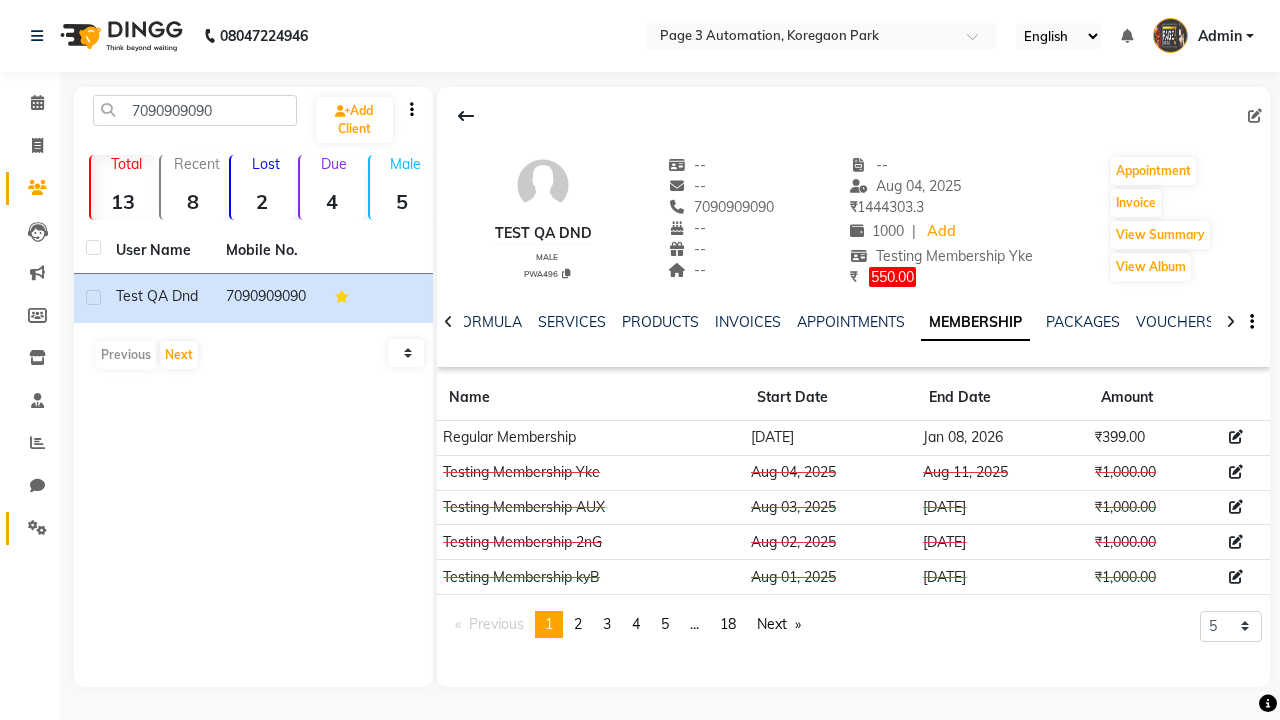 click 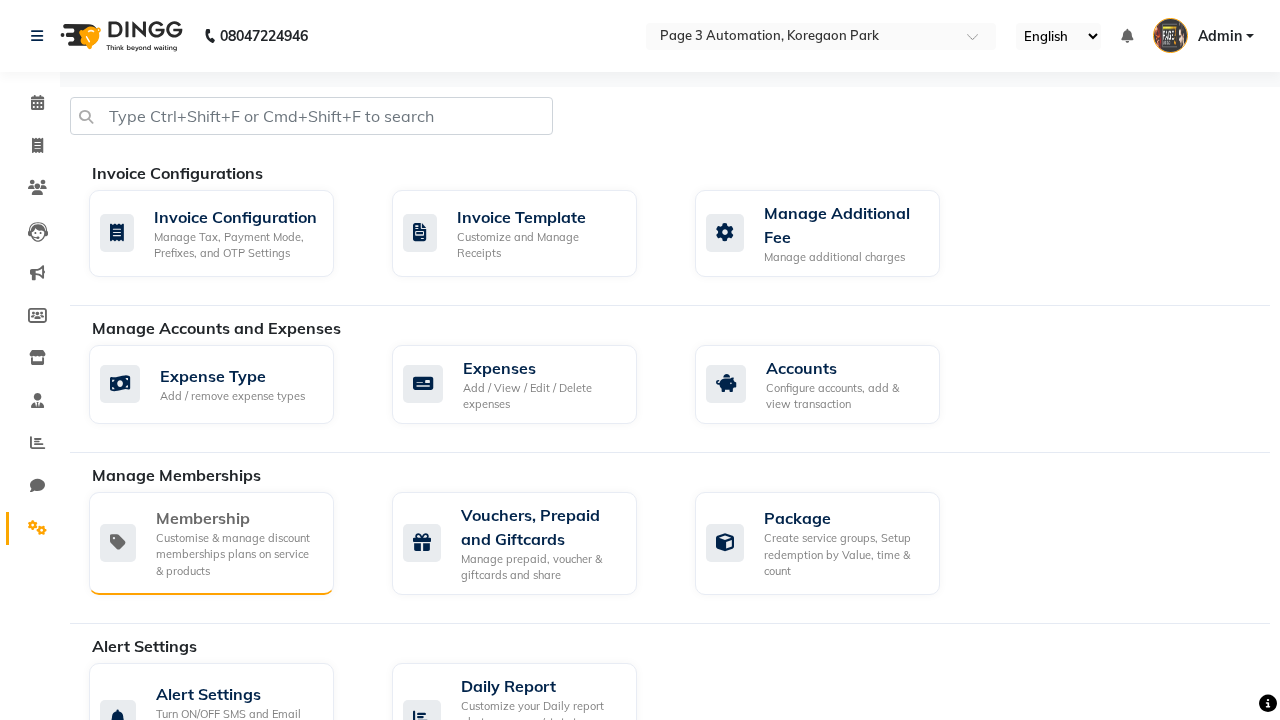 click on "Membership" 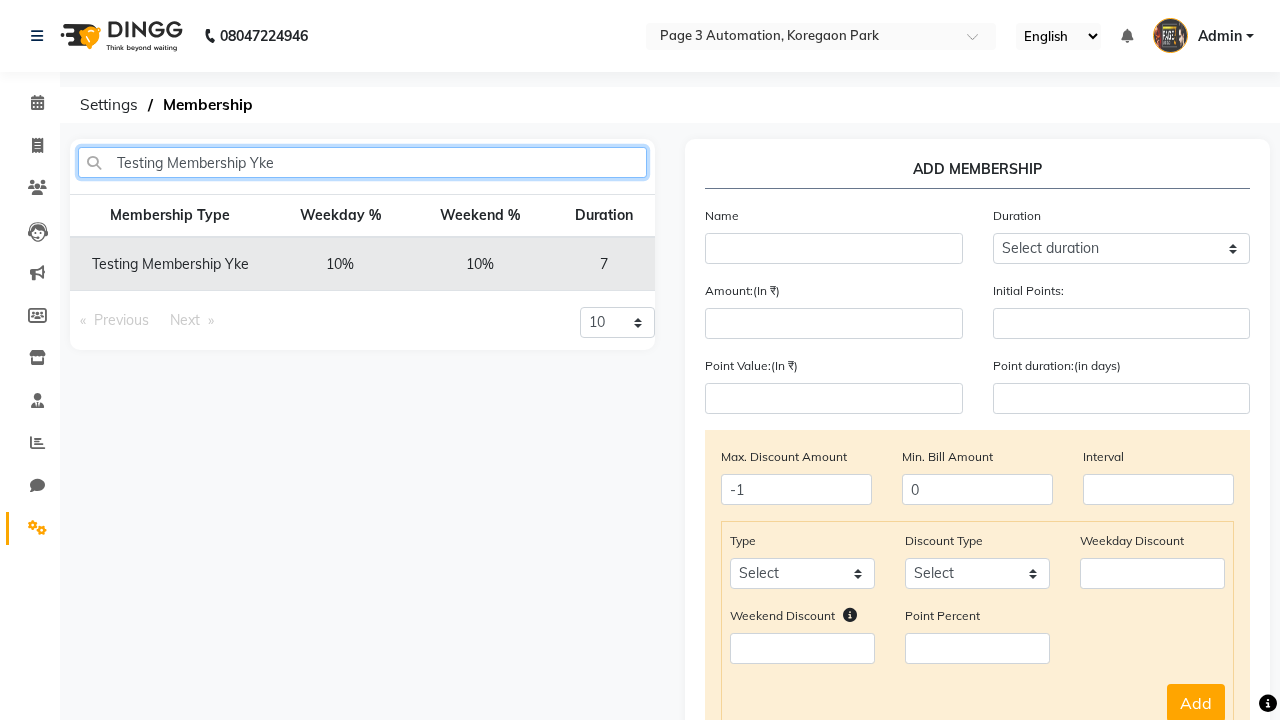 type on "Testing Membership Yke" 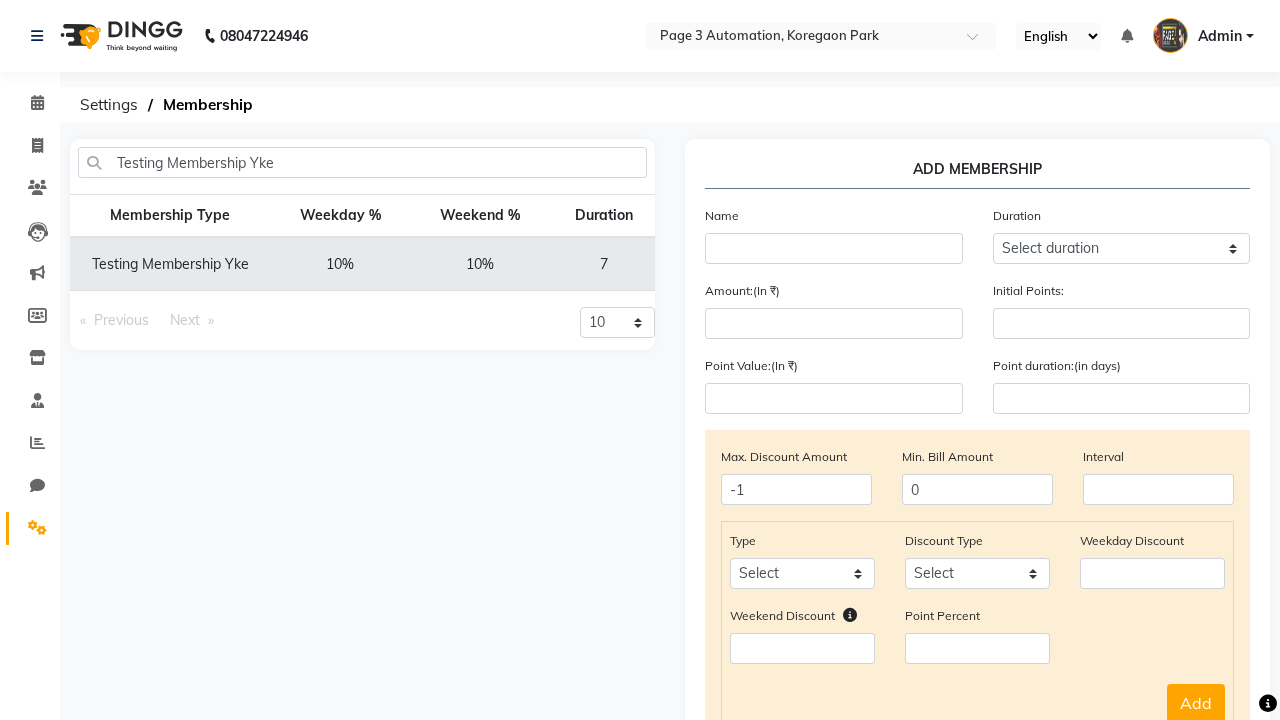 click 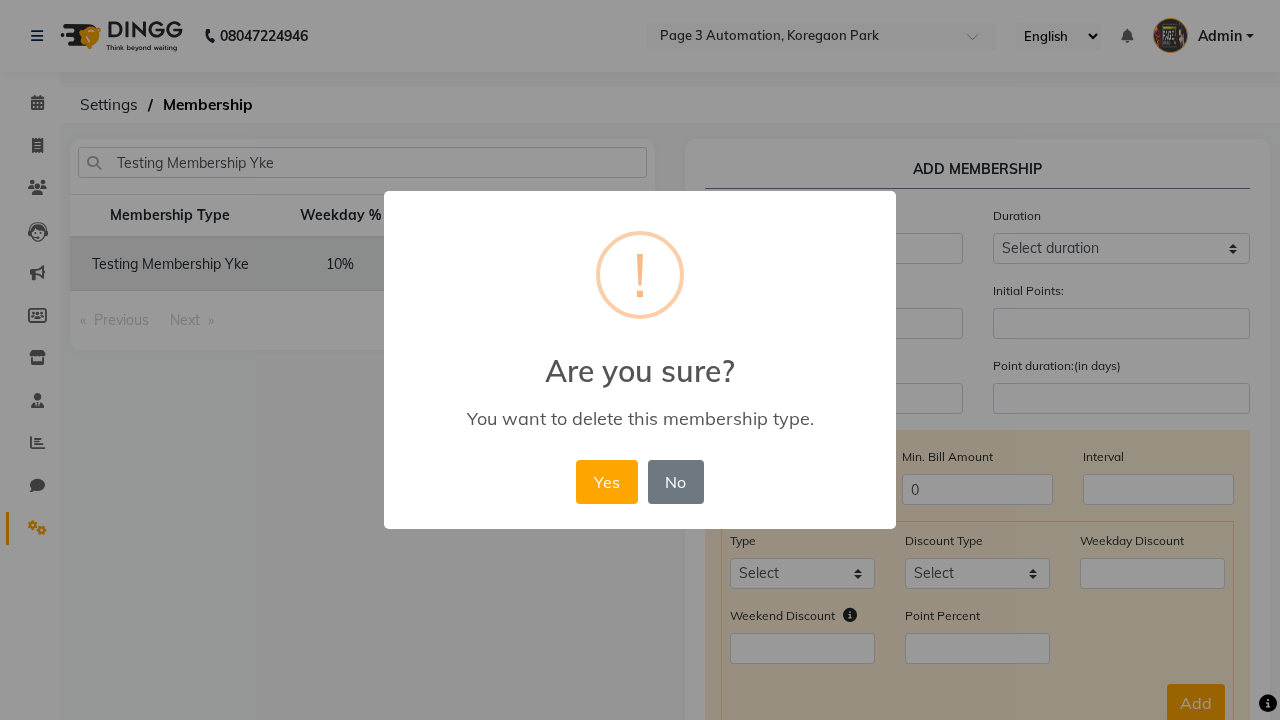 scroll, scrollTop: 0, scrollLeft: 215, axis: horizontal 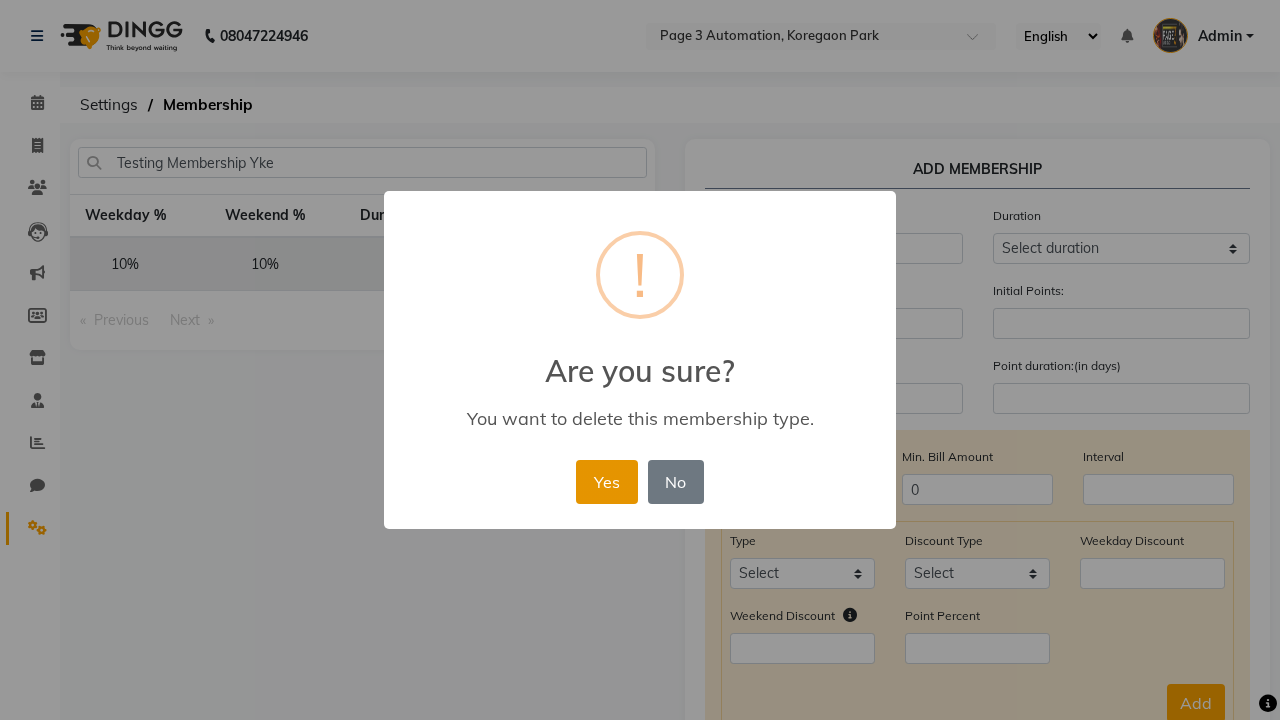 click on "Yes" at bounding box center (606, 482) 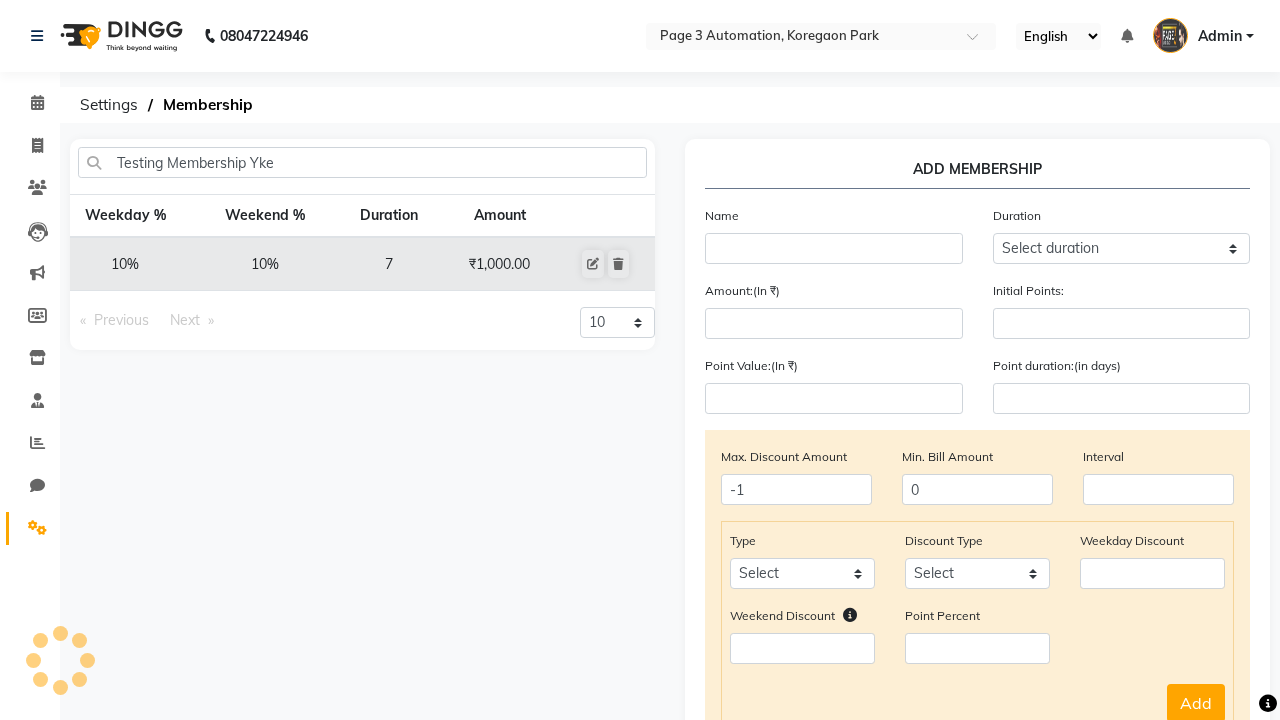 type 